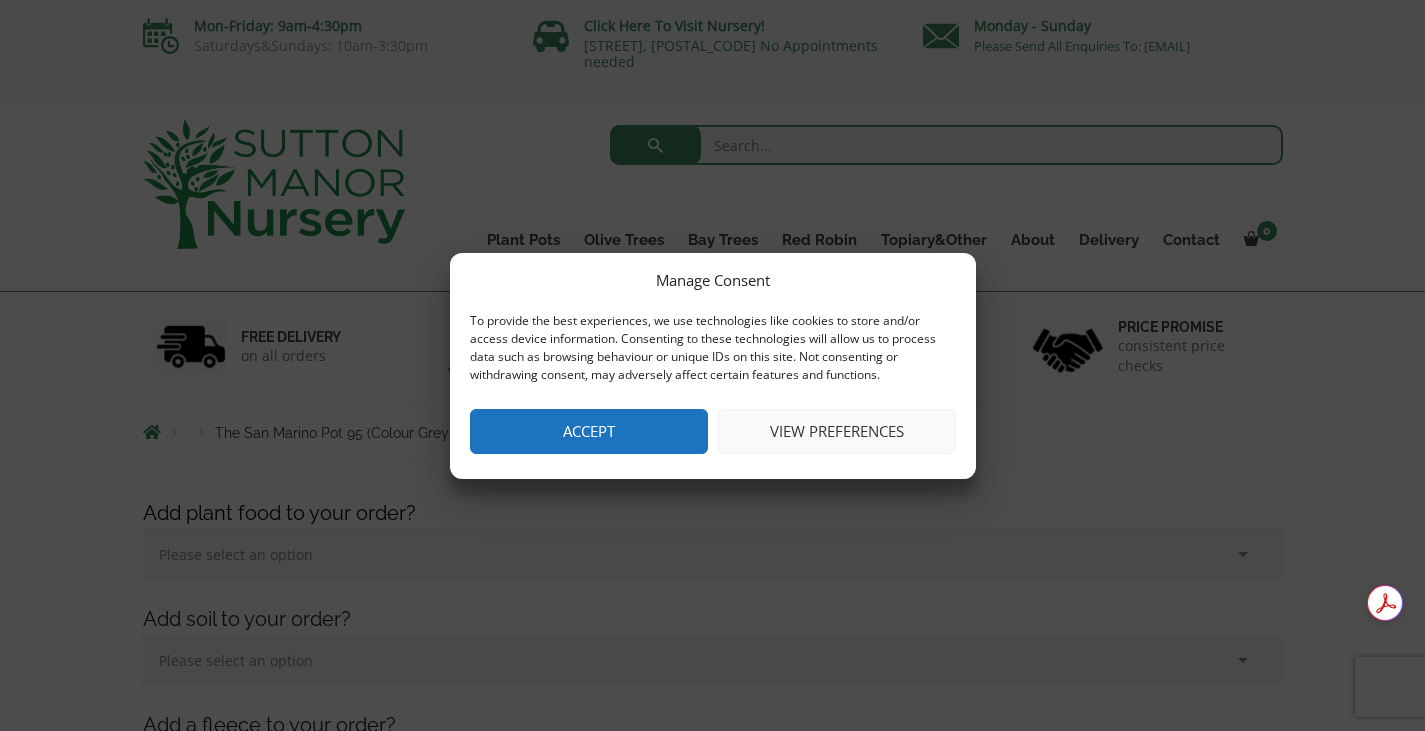scroll, scrollTop: 0, scrollLeft: 0, axis: both 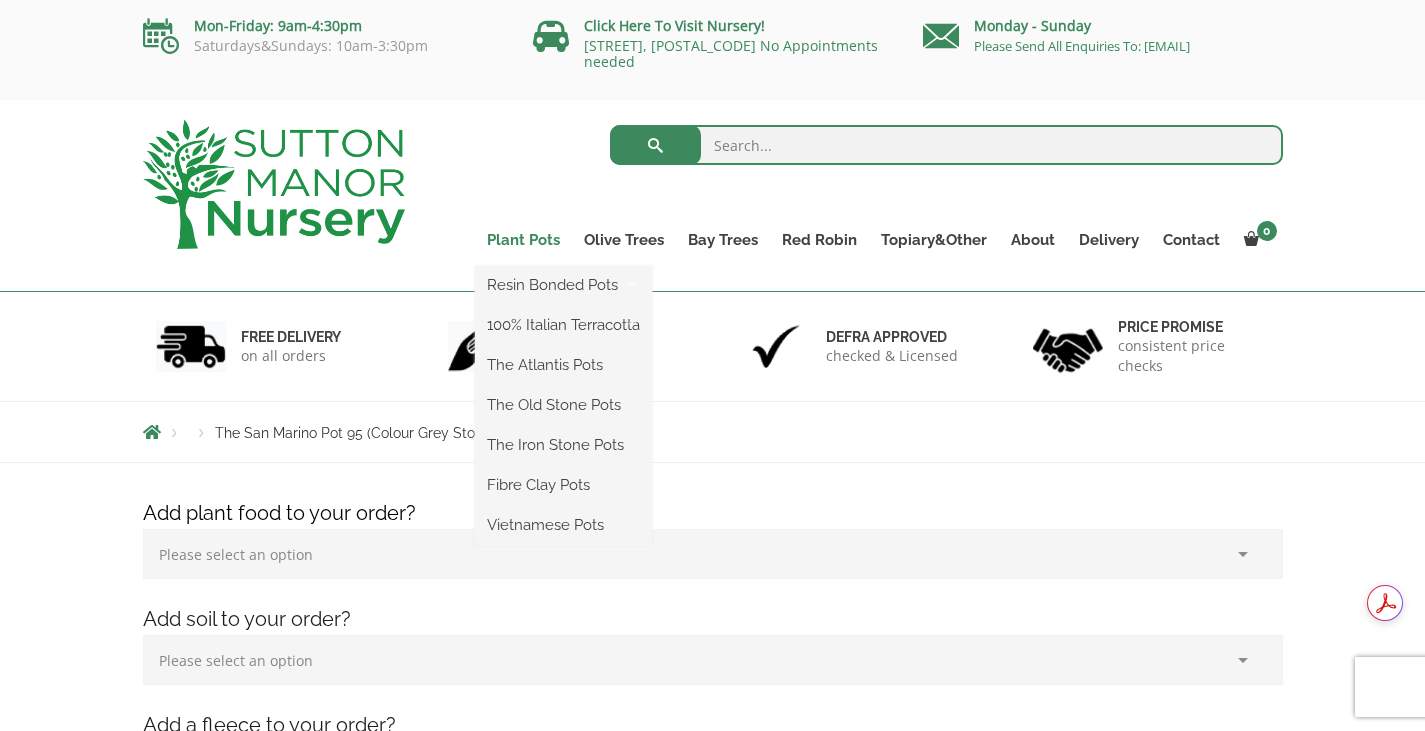 click on "Plant Pots" at bounding box center (523, 240) 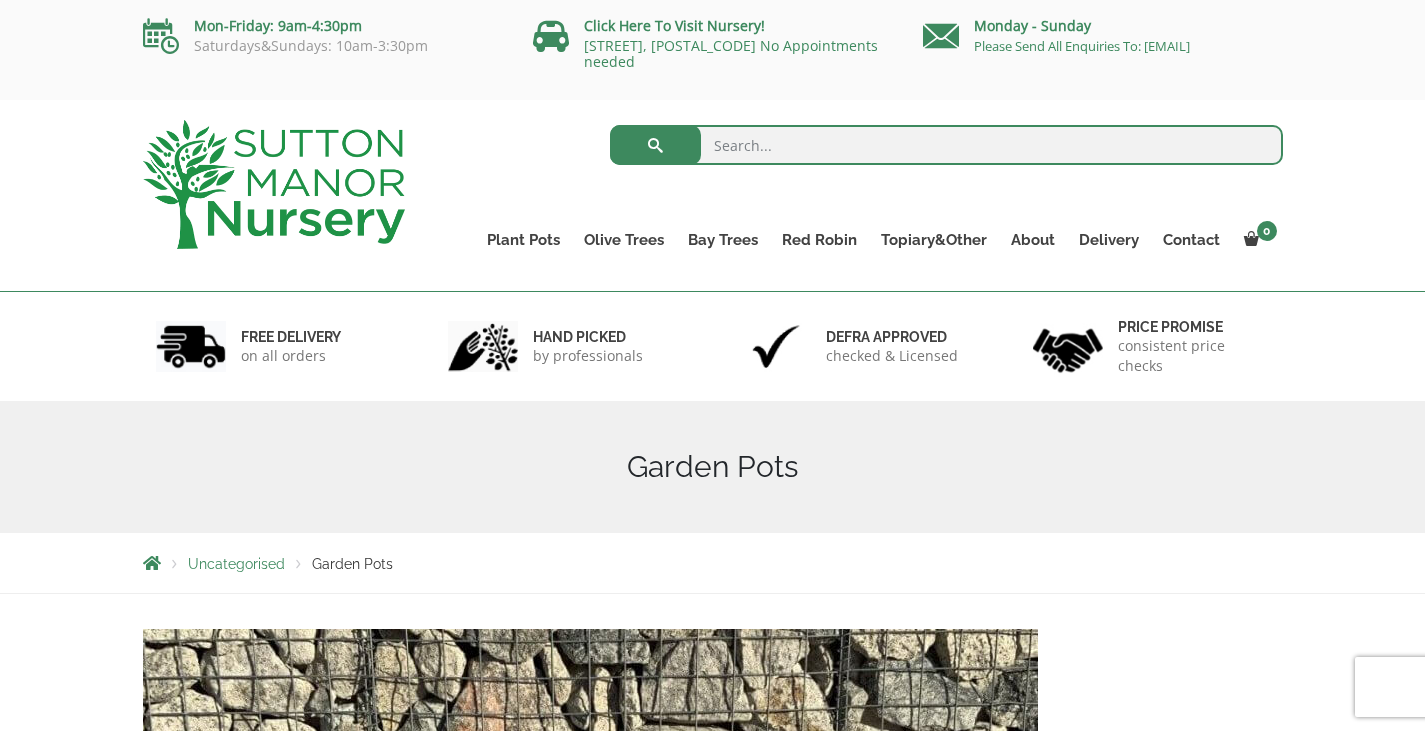 scroll, scrollTop: 0, scrollLeft: 0, axis: both 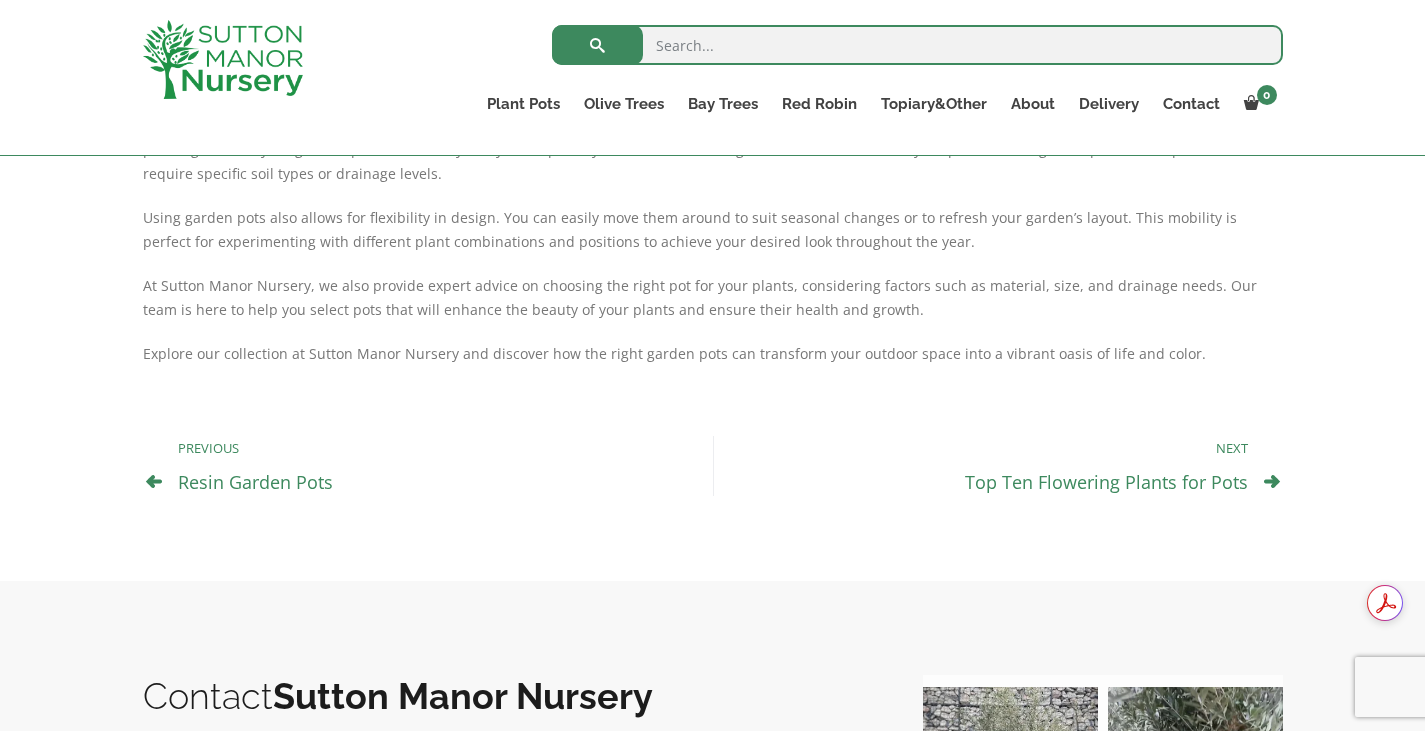 click on "Resin Garden Pots" at bounding box center [255, 482] 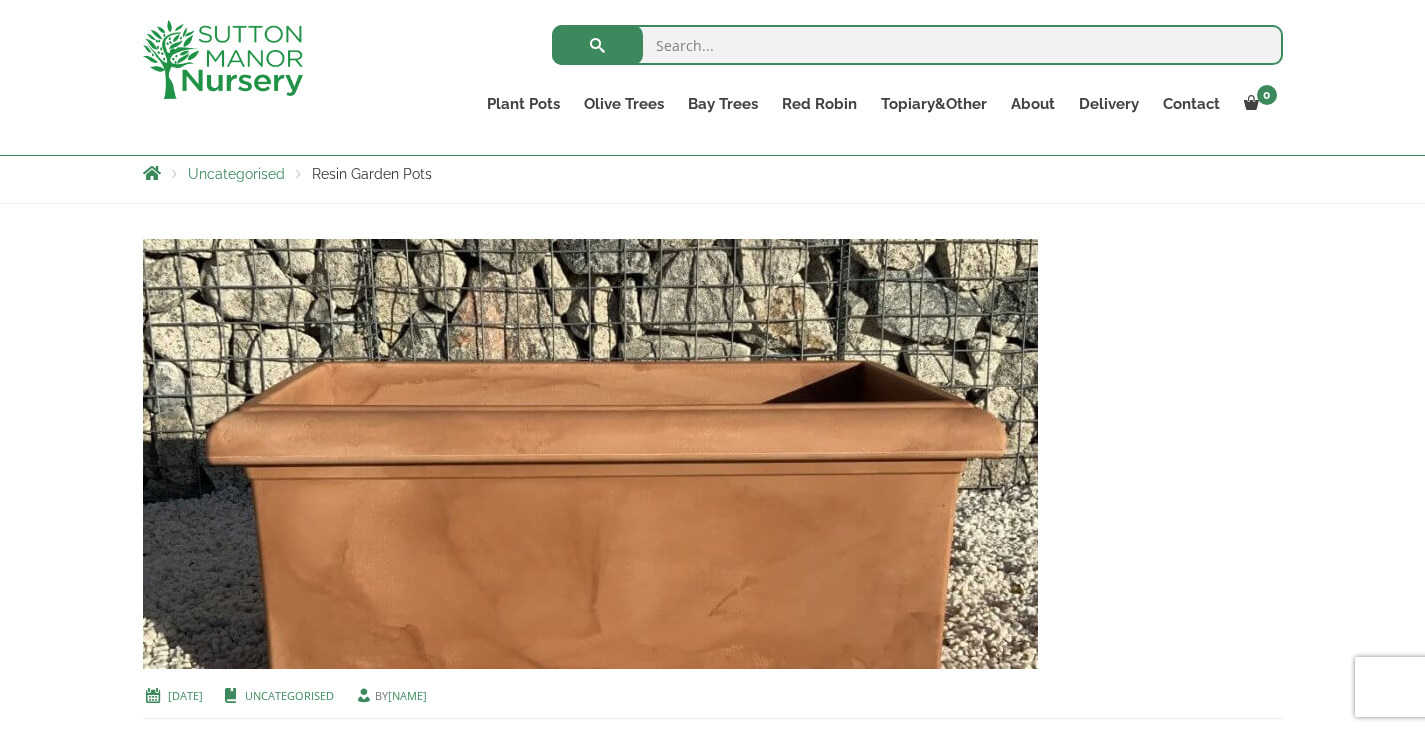 scroll, scrollTop: 400, scrollLeft: 0, axis: vertical 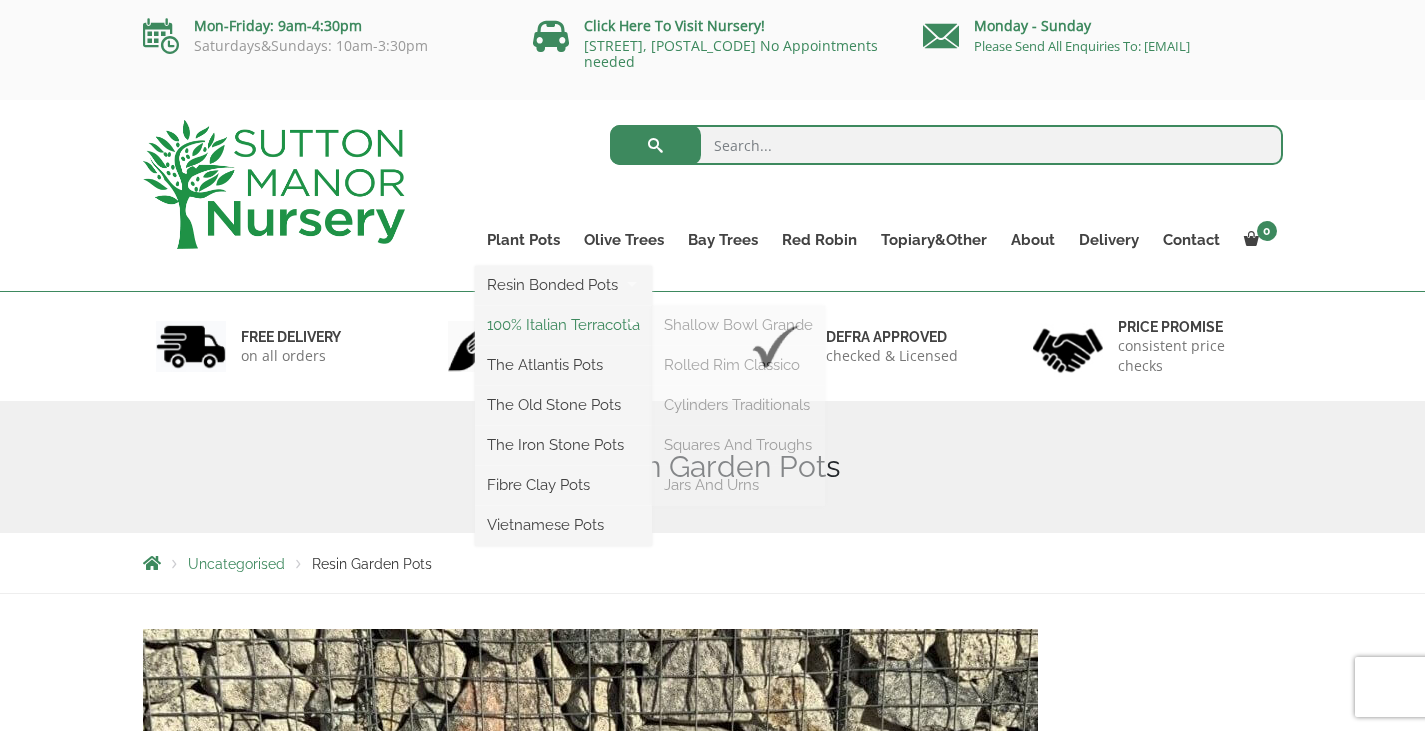 click on "100% Italian Terracotta" at bounding box center [563, 325] 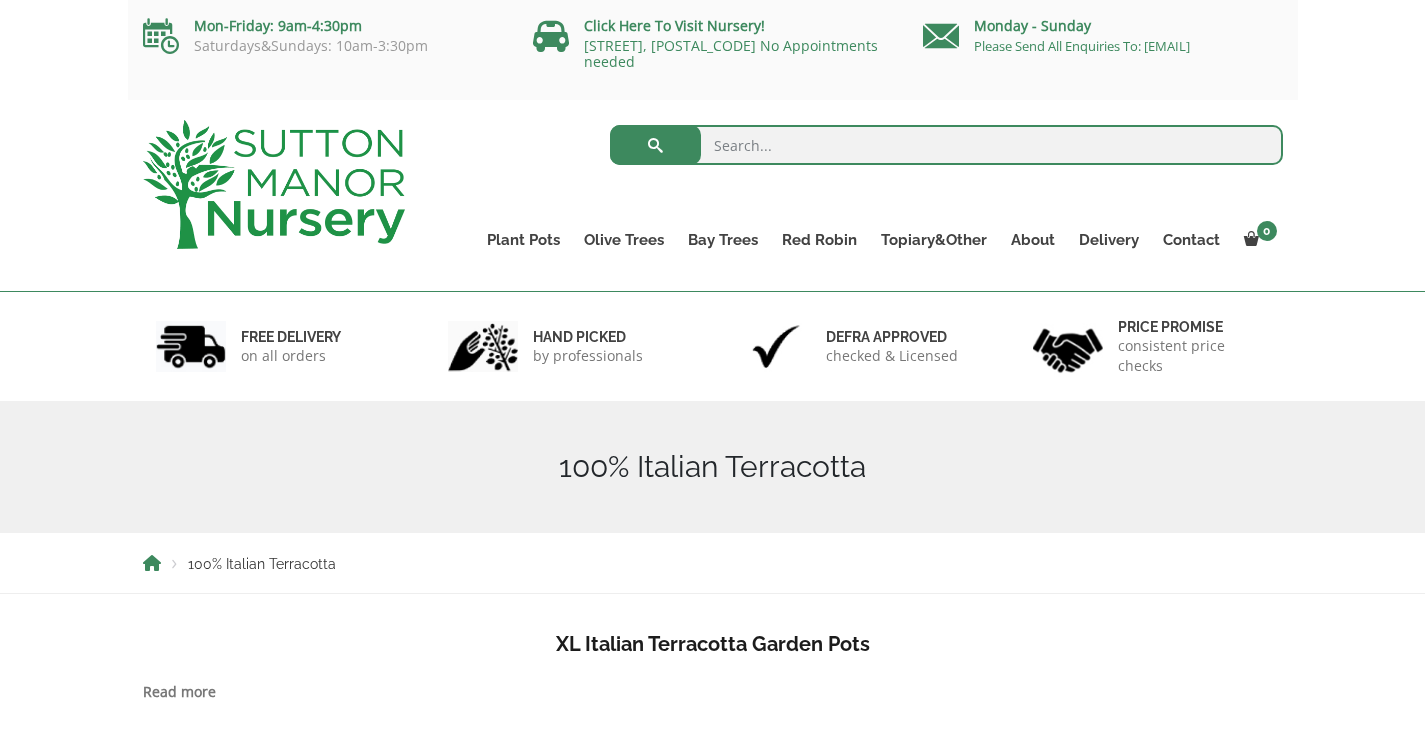 scroll, scrollTop: 0, scrollLeft: 0, axis: both 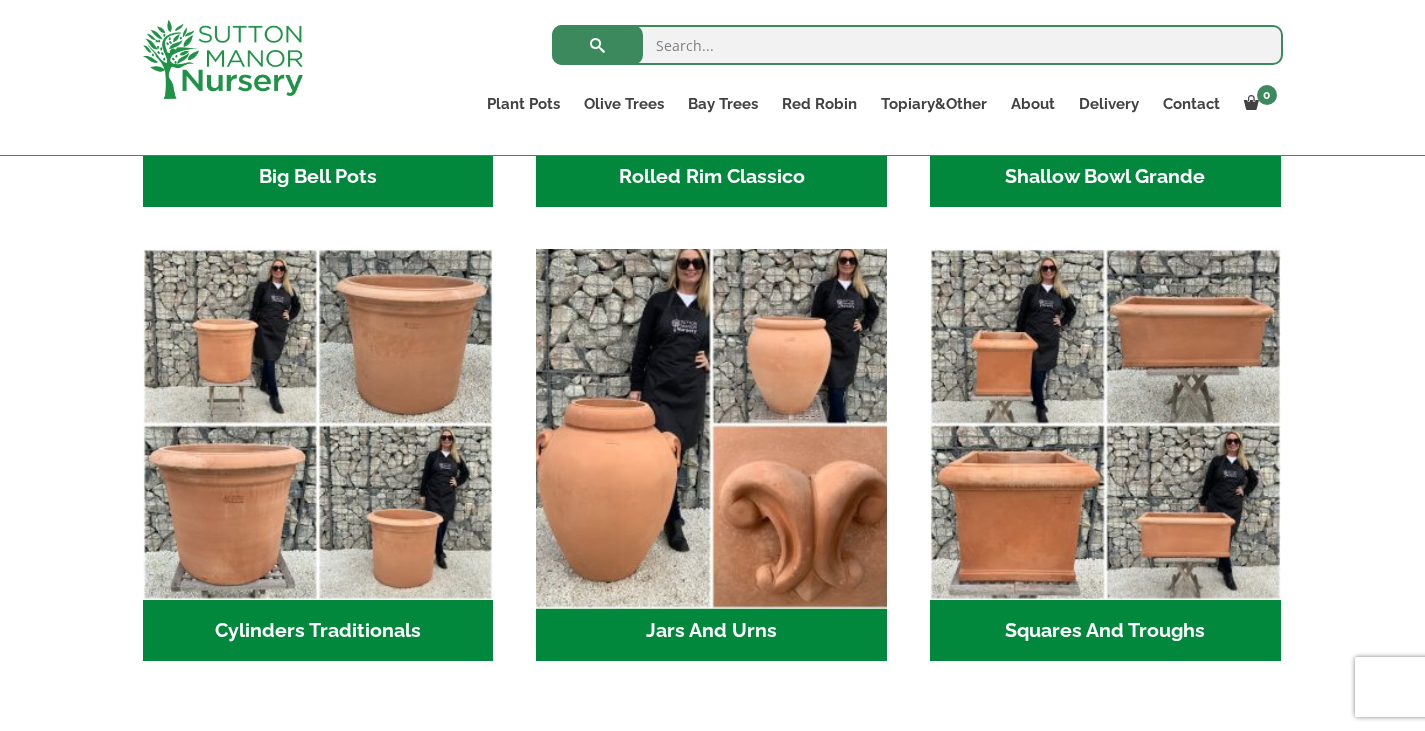 click at bounding box center [712, 425] 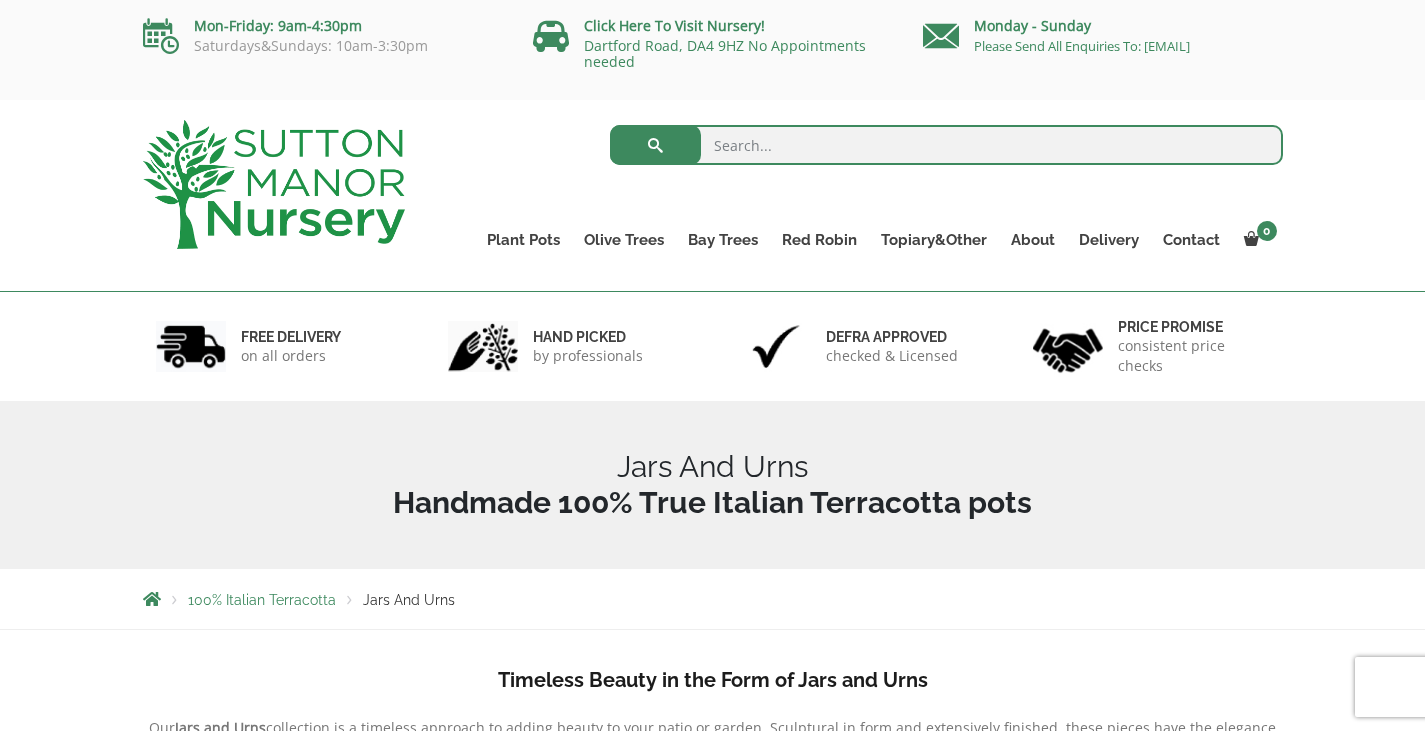 scroll, scrollTop: 0, scrollLeft: 0, axis: both 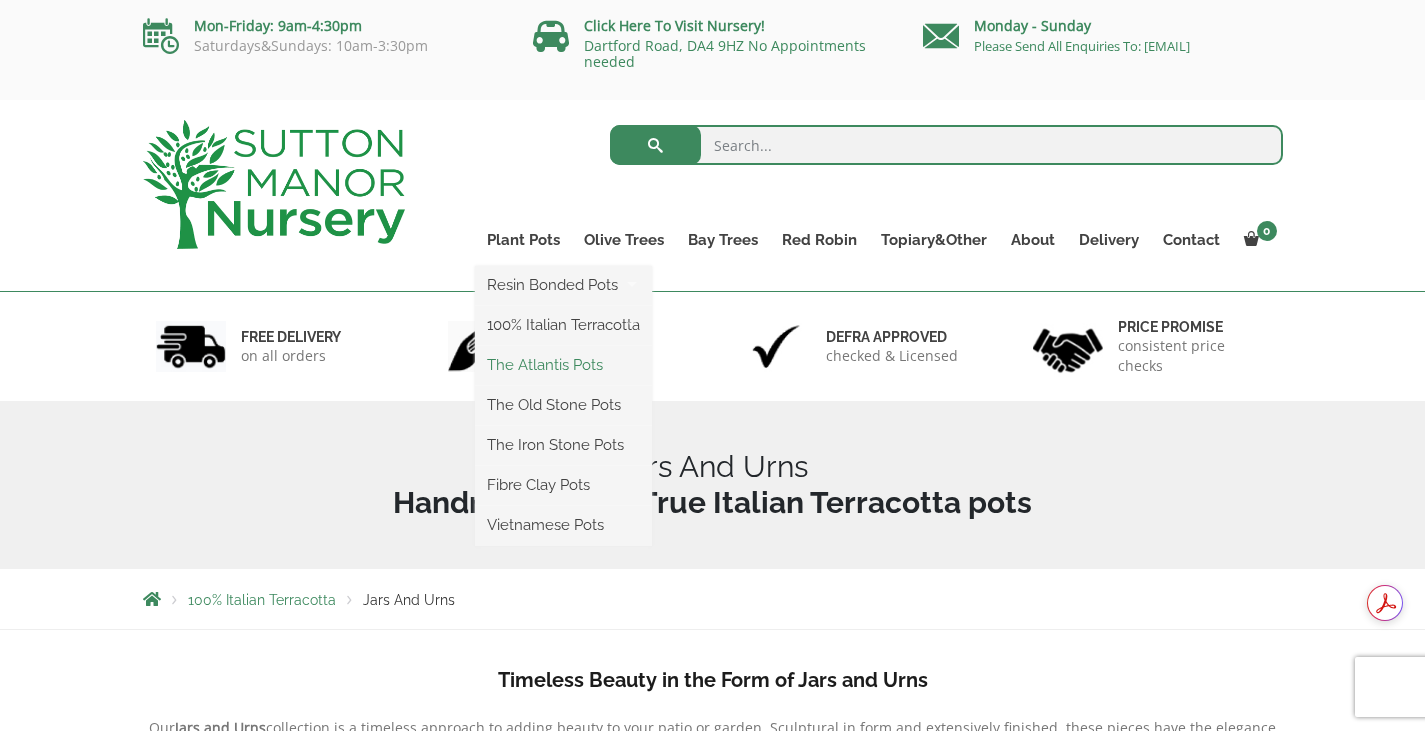 click on "The Atlantis Pots" at bounding box center [563, 365] 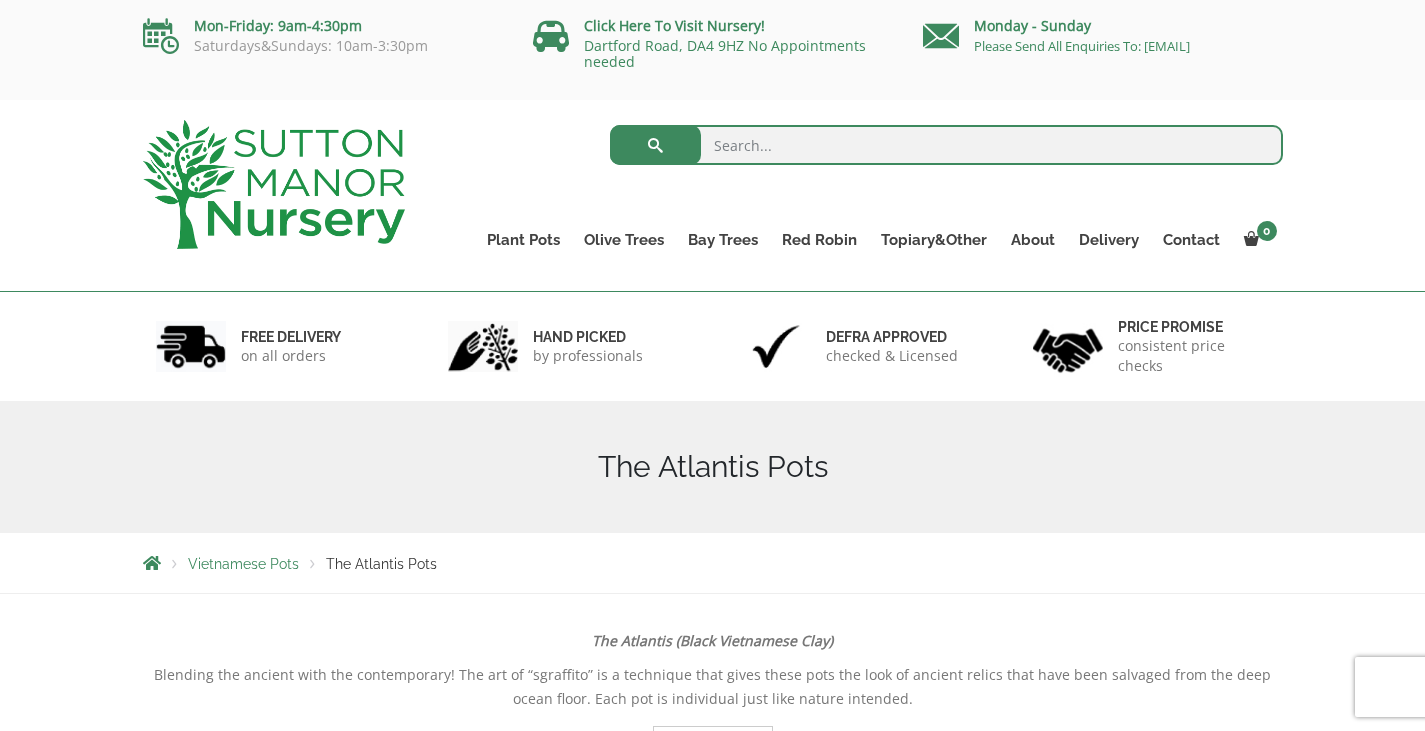 scroll, scrollTop: 0, scrollLeft: 0, axis: both 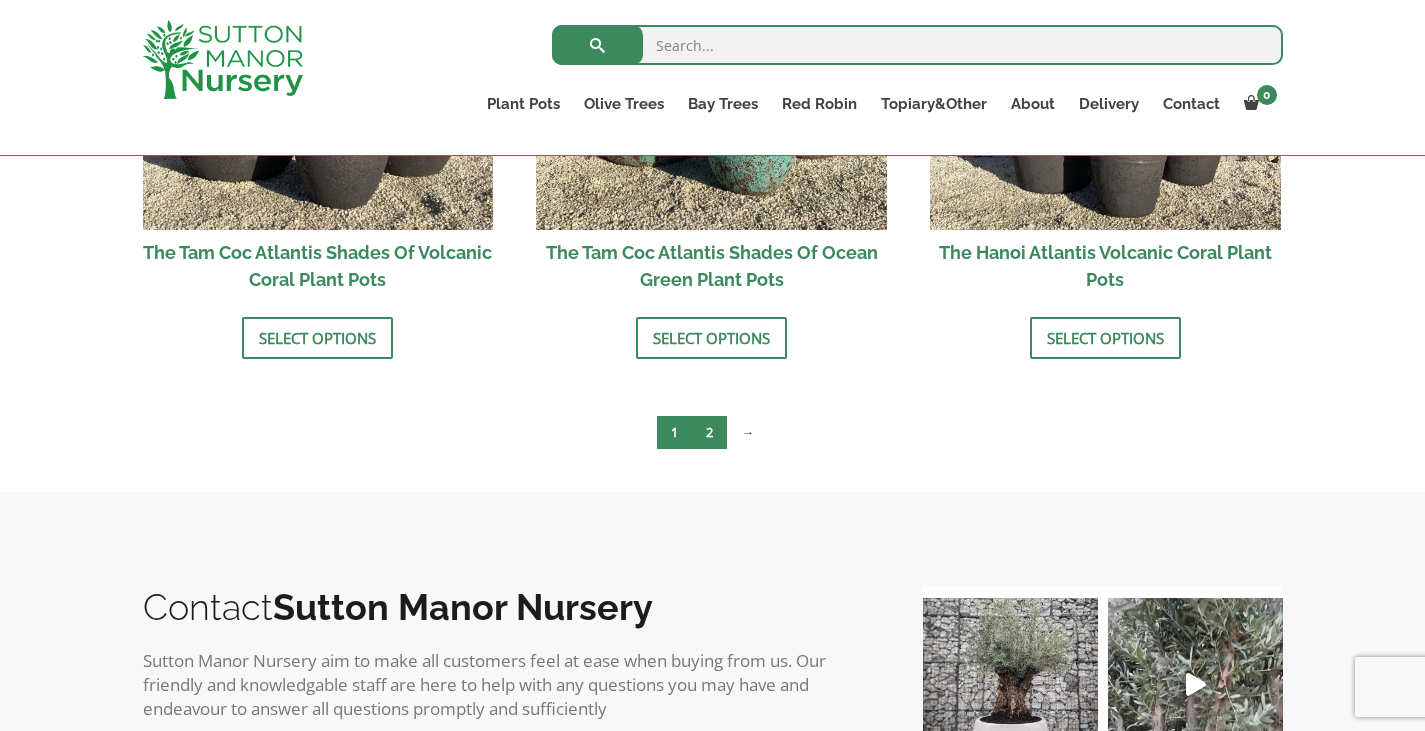 click on "2" at bounding box center [709, 432] 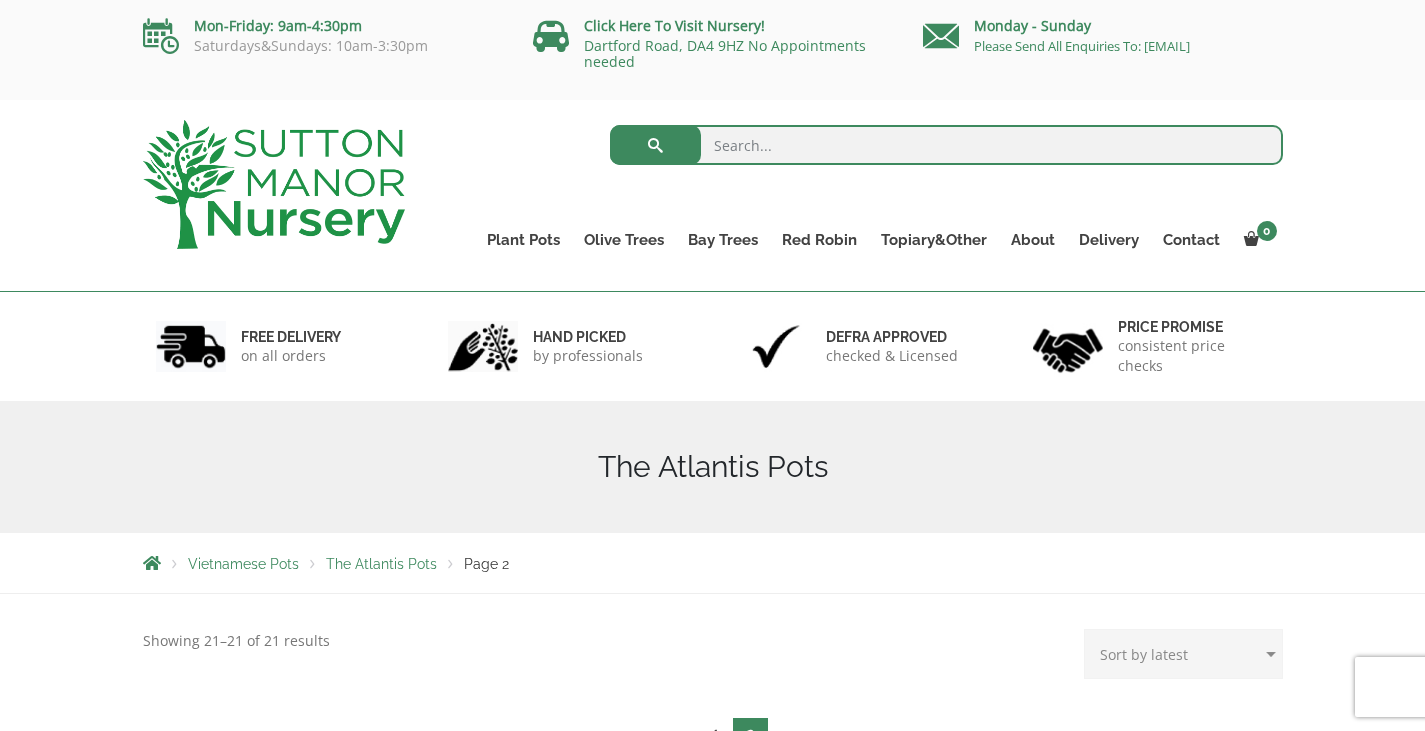 scroll, scrollTop: 0, scrollLeft: 0, axis: both 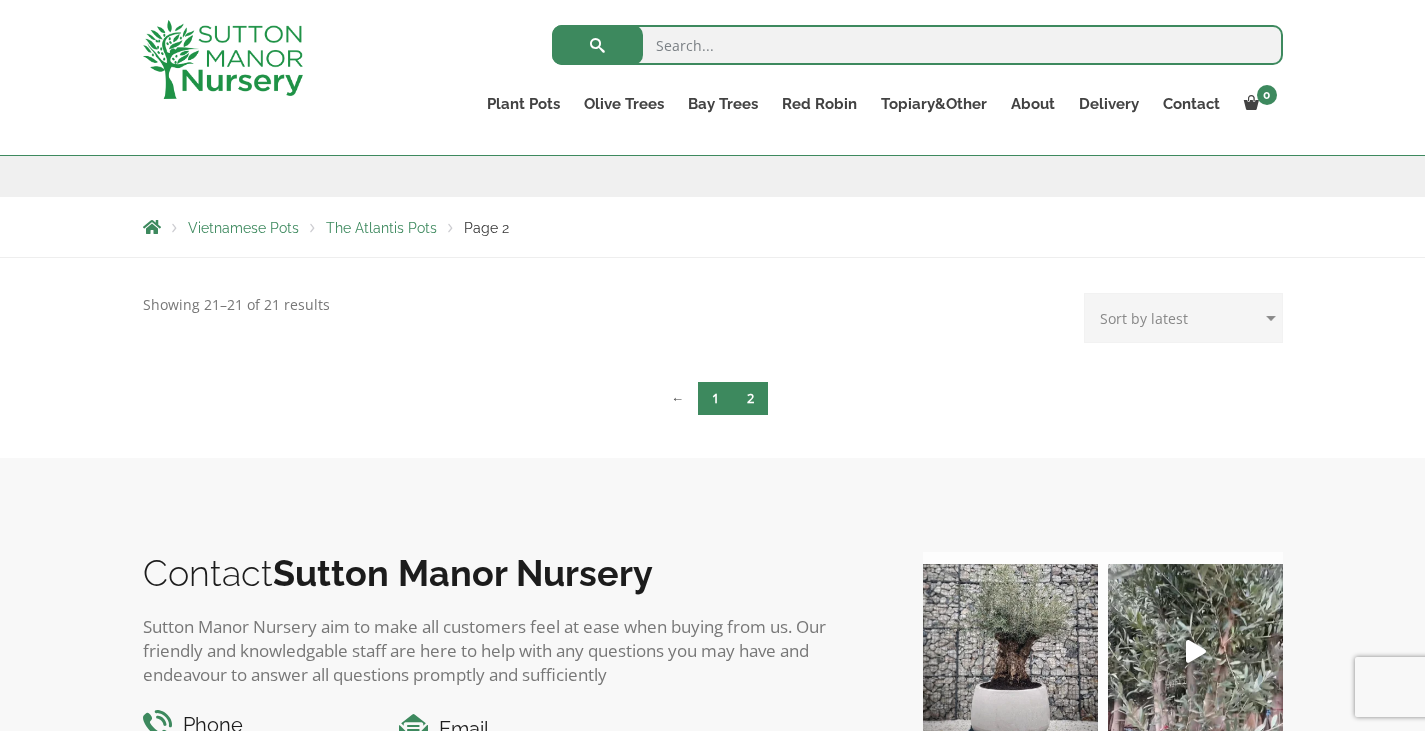 click on "1" at bounding box center [715, 398] 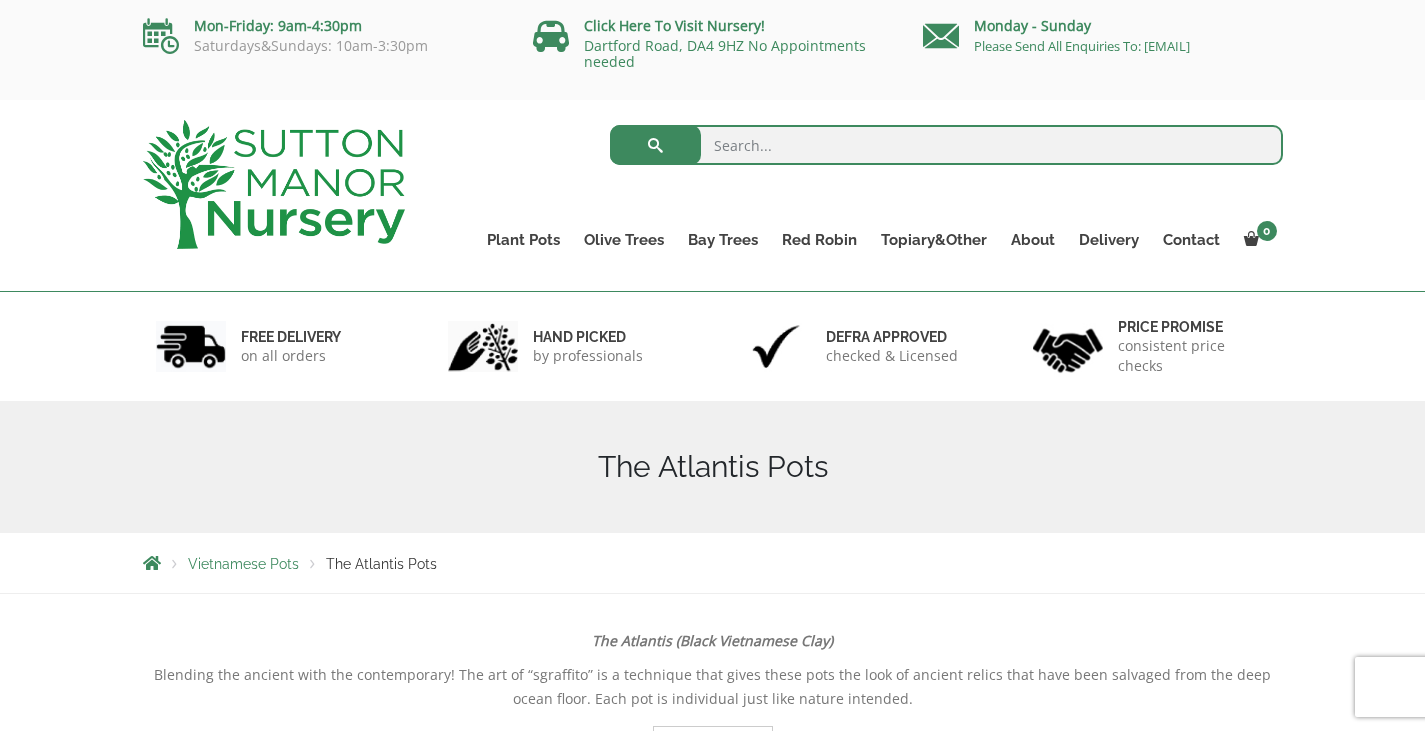 scroll, scrollTop: 0, scrollLeft: 0, axis: both 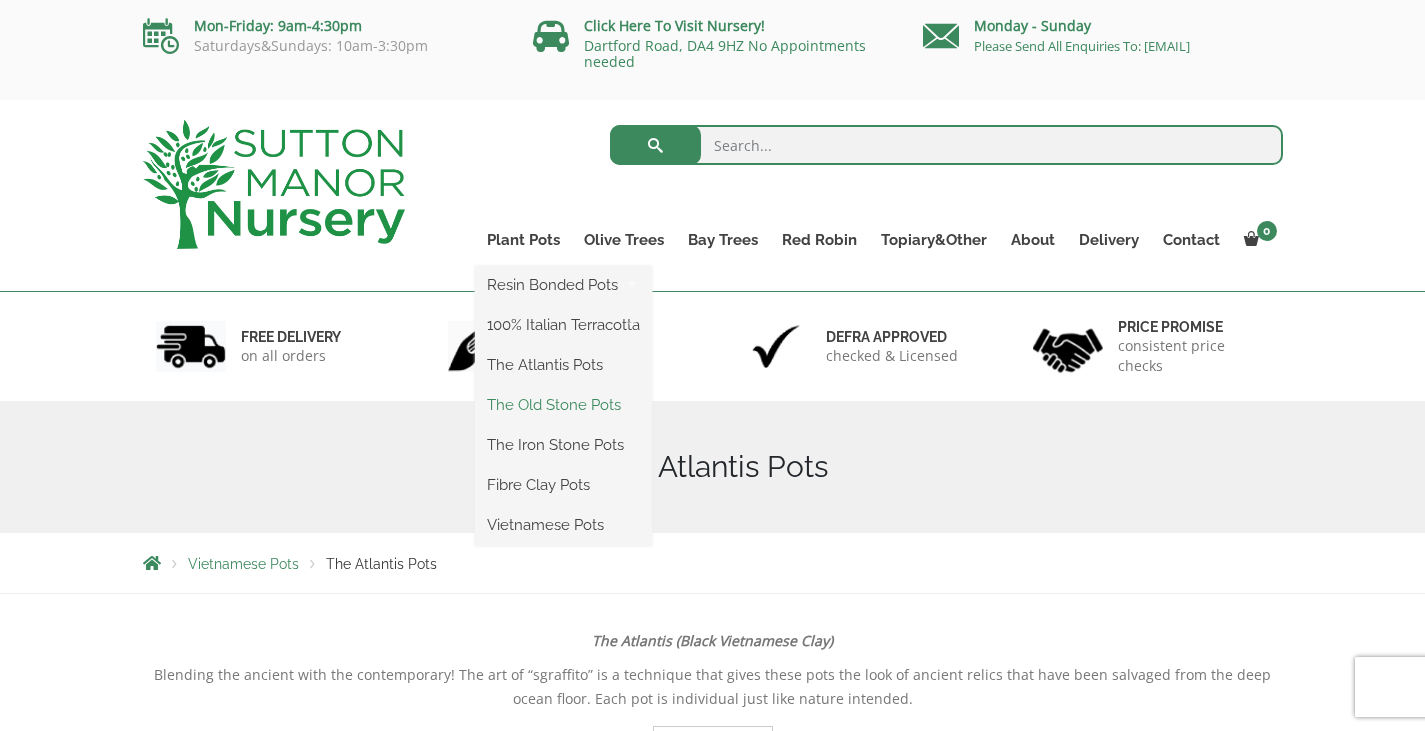 click on "The Old Stone Pots" at bounding box center (563, 405) 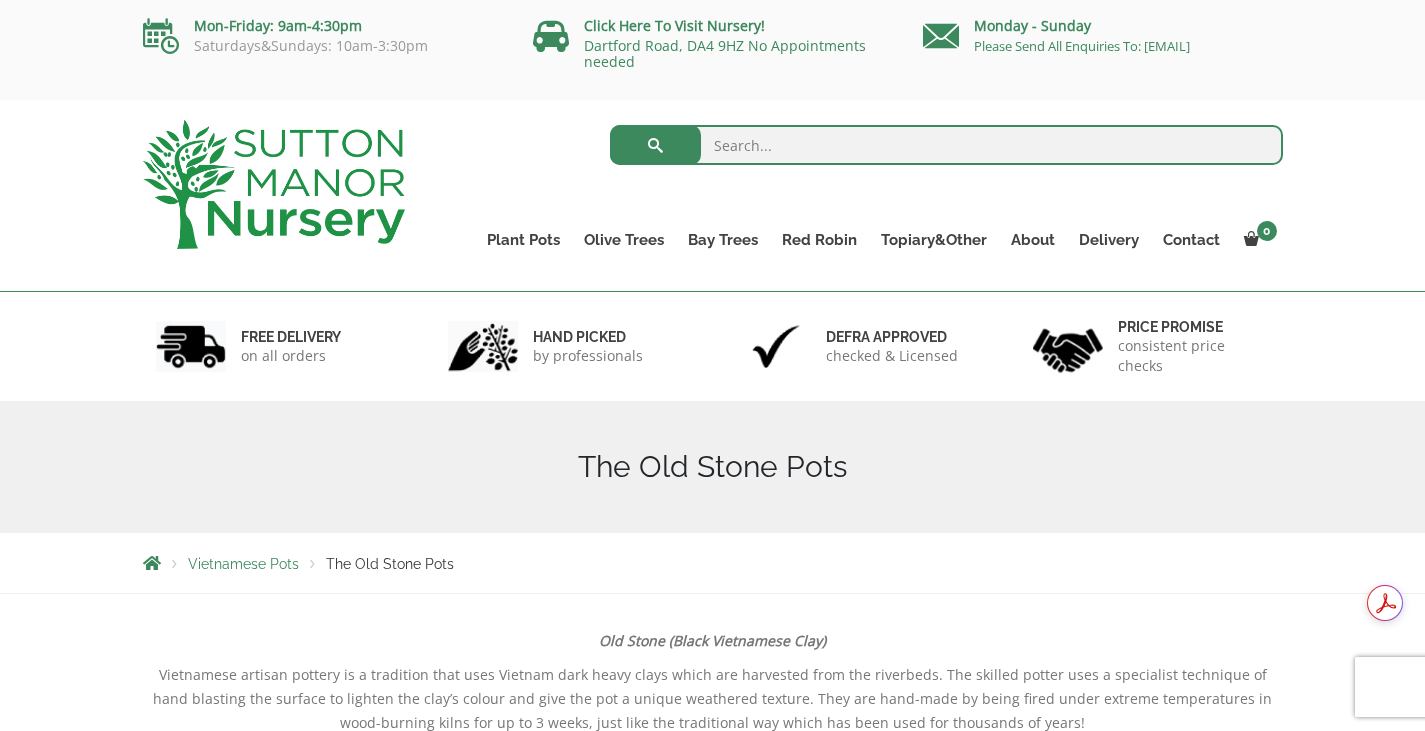 scroll, scrollTop: 0, scrollLeft: 0, axis: both 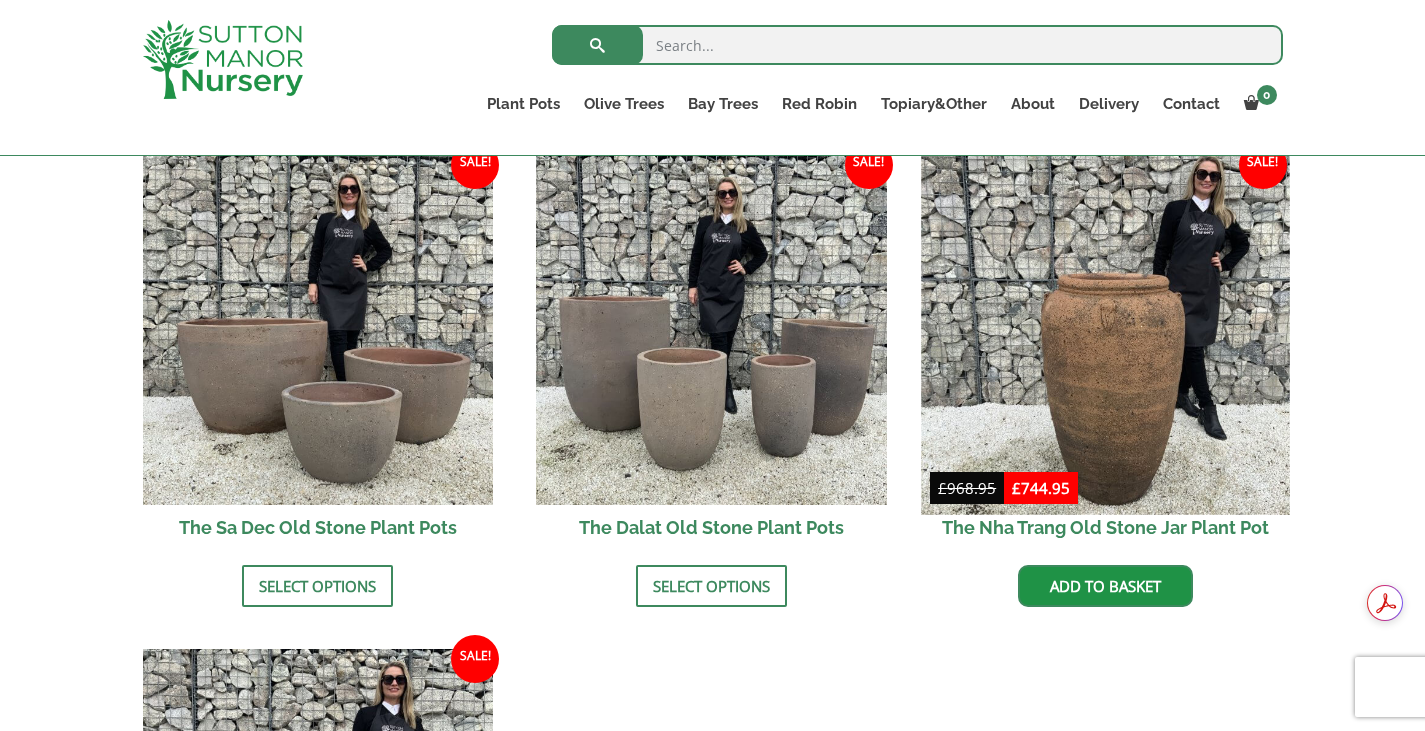 click at bounding box center (1105, 330) 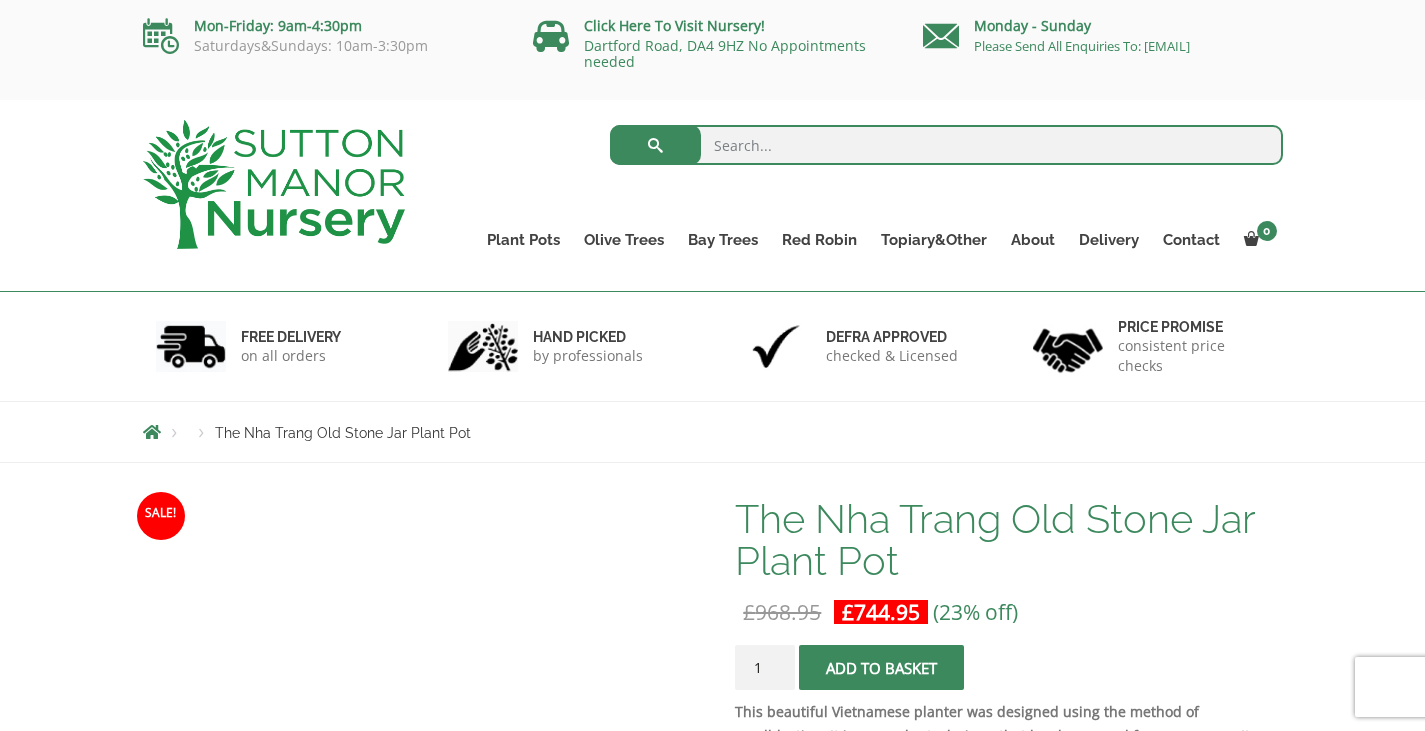 scroll, scrollTop: 0, scrollLeft: 0, axis: both 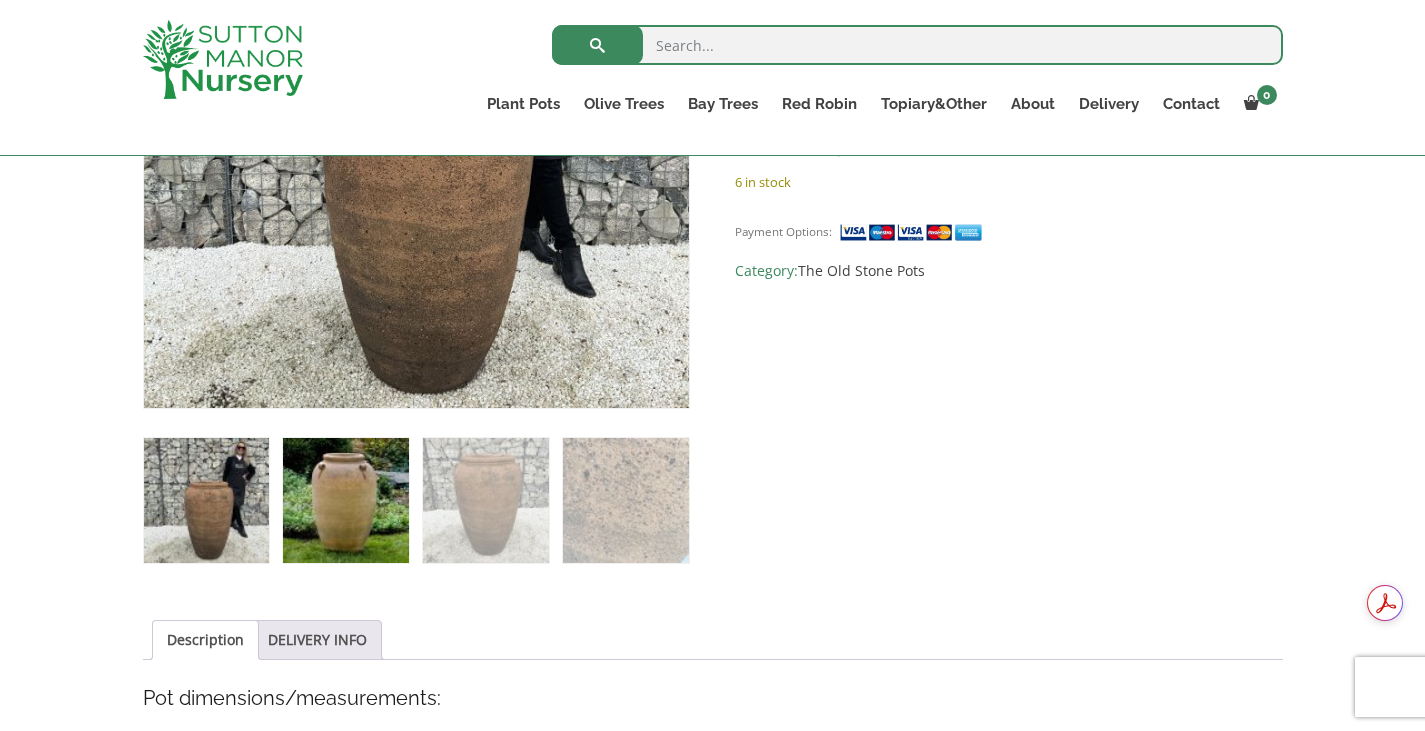 click at bounding box center [345, 500] 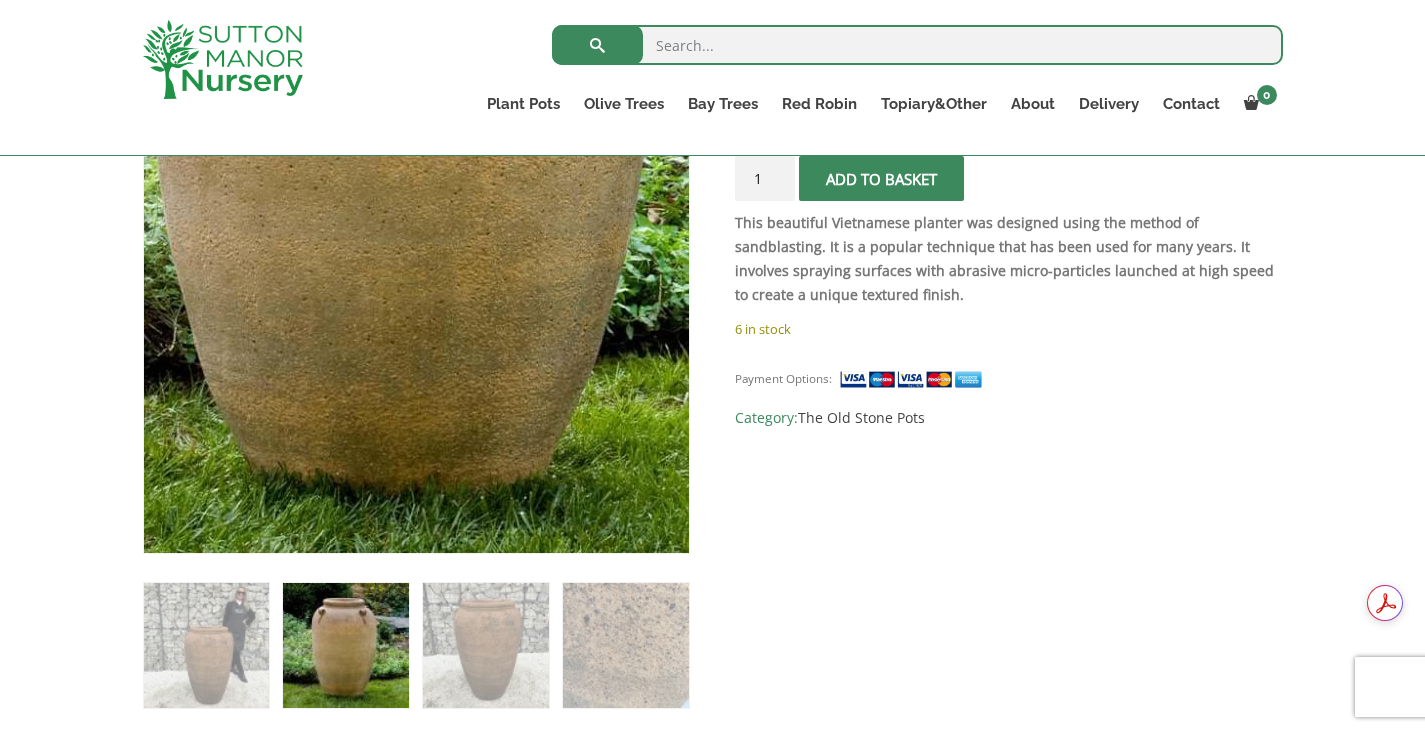 scroll, scrollTop: 400, scrollLeft: 0, axis: vertical 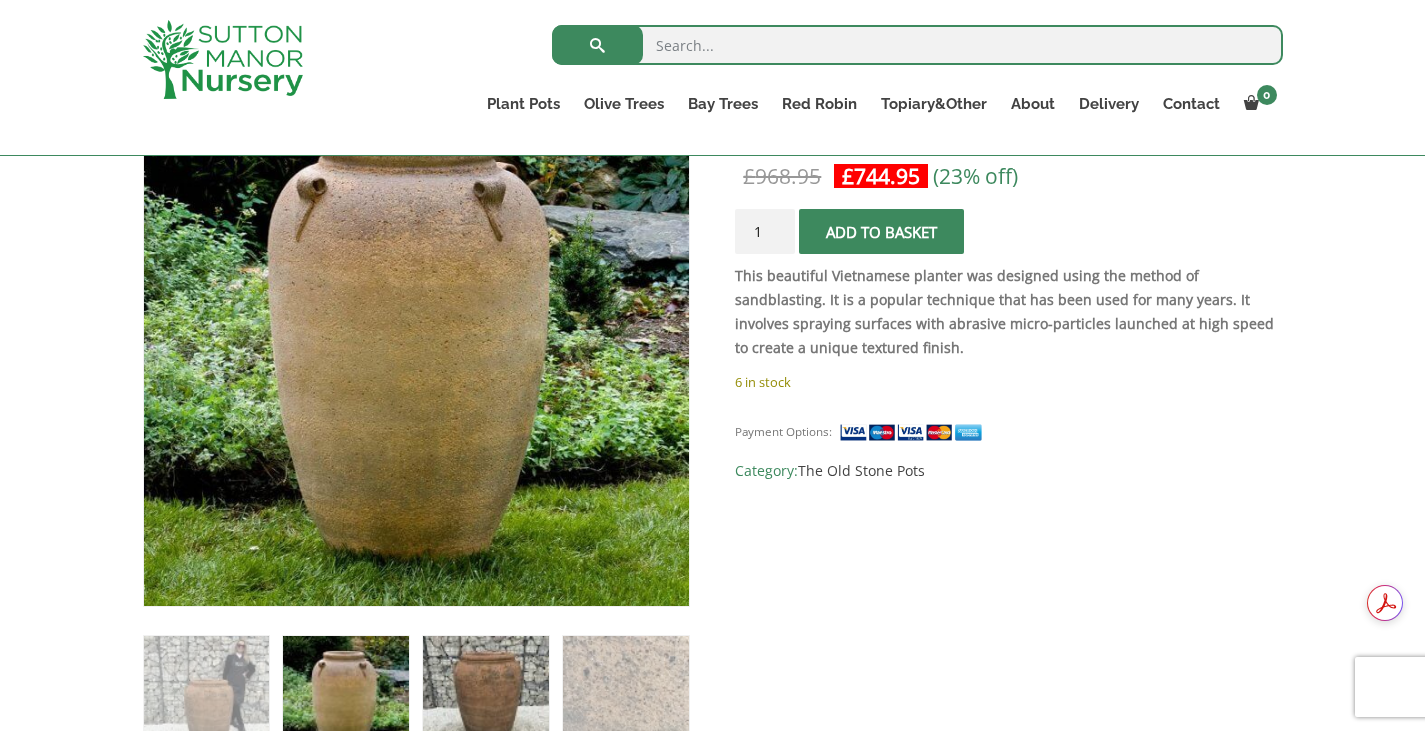 click at bounding box center (485, 698) 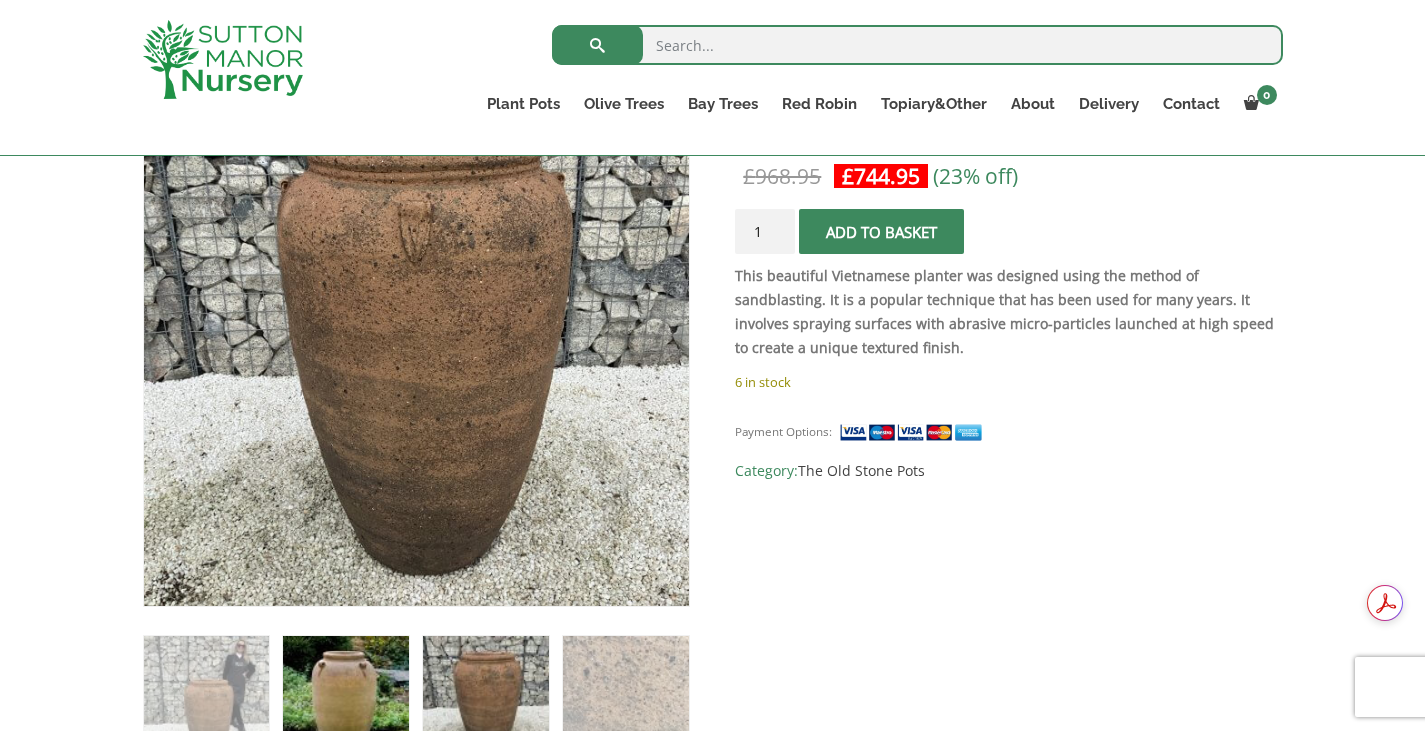 click at bounding box center [345, 698] 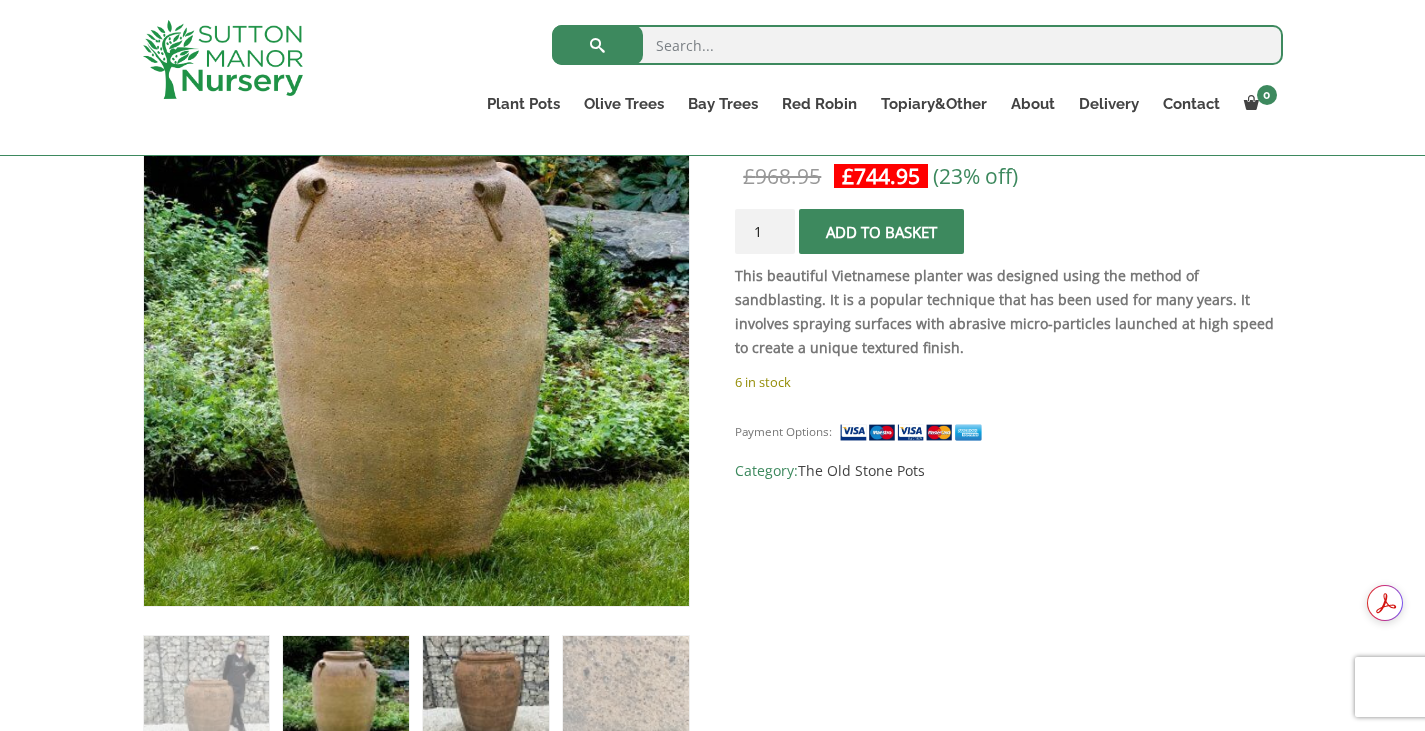 click at bounding box center (485, 698) 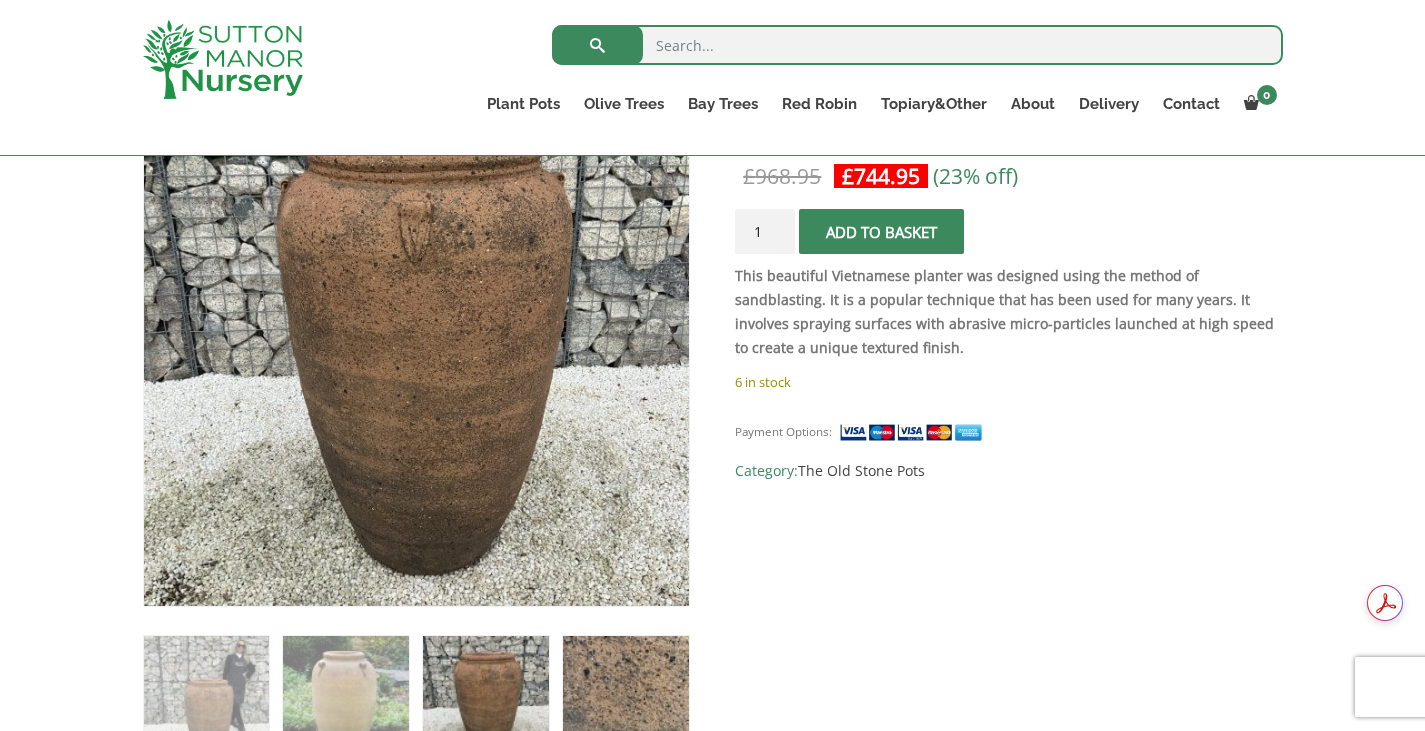 click at bounding box center [625, 698] 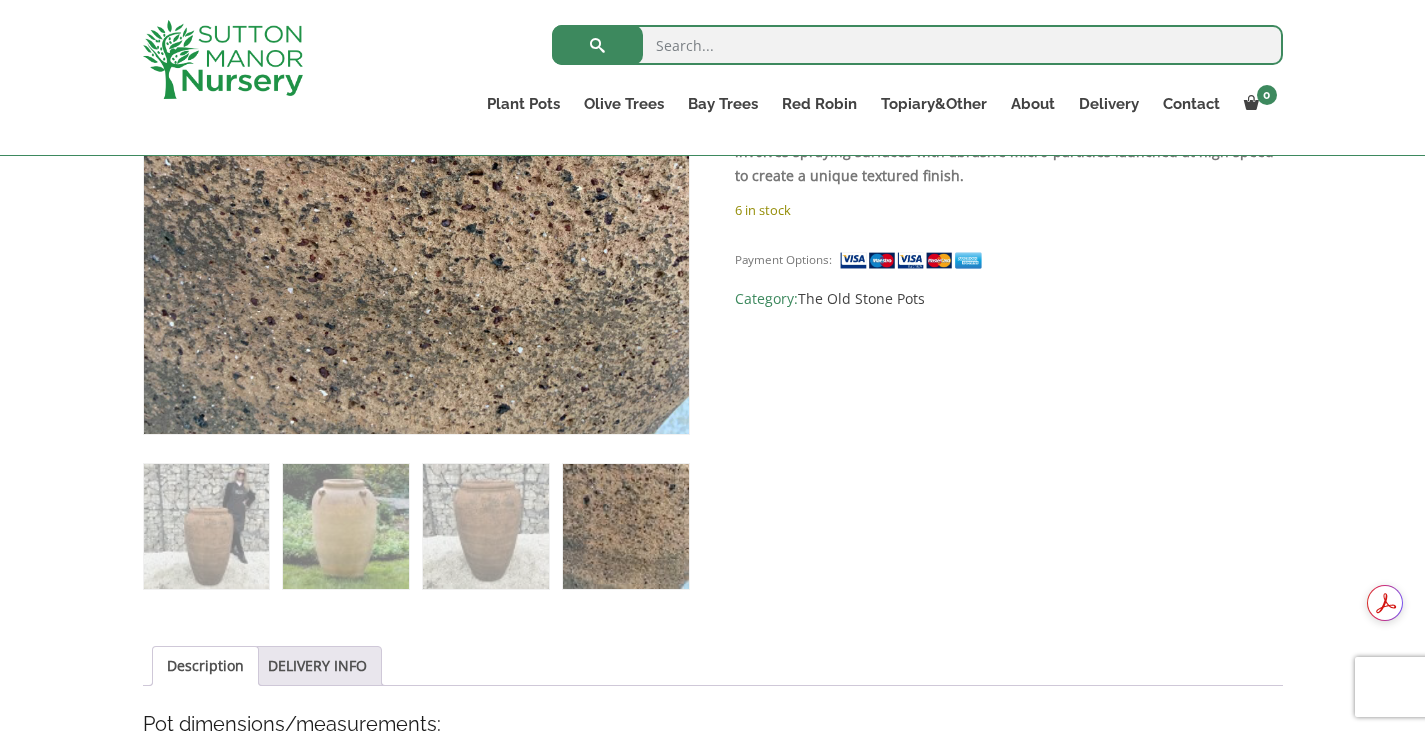 scroll, scrollTop: 600, scrollLeft: 0, axis: vertical 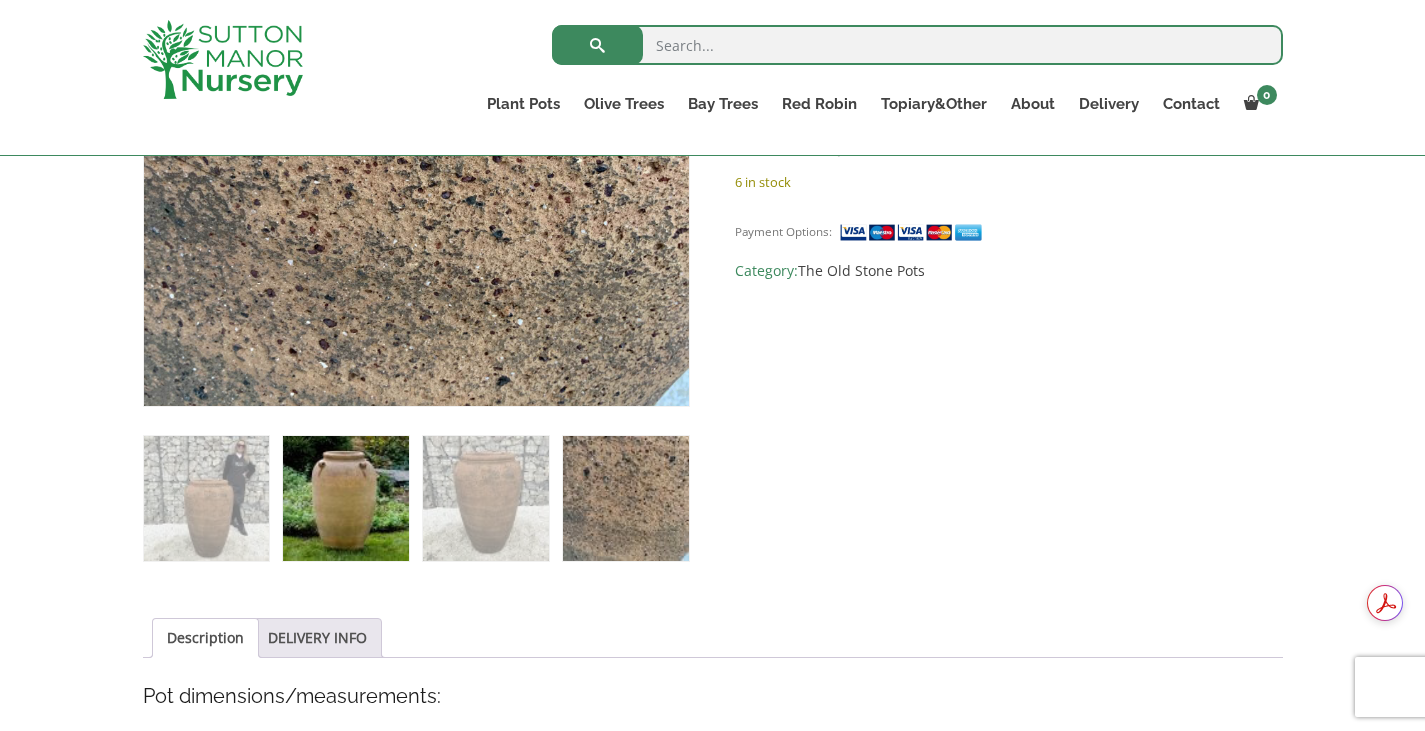 click at bounding box center [345, 498] 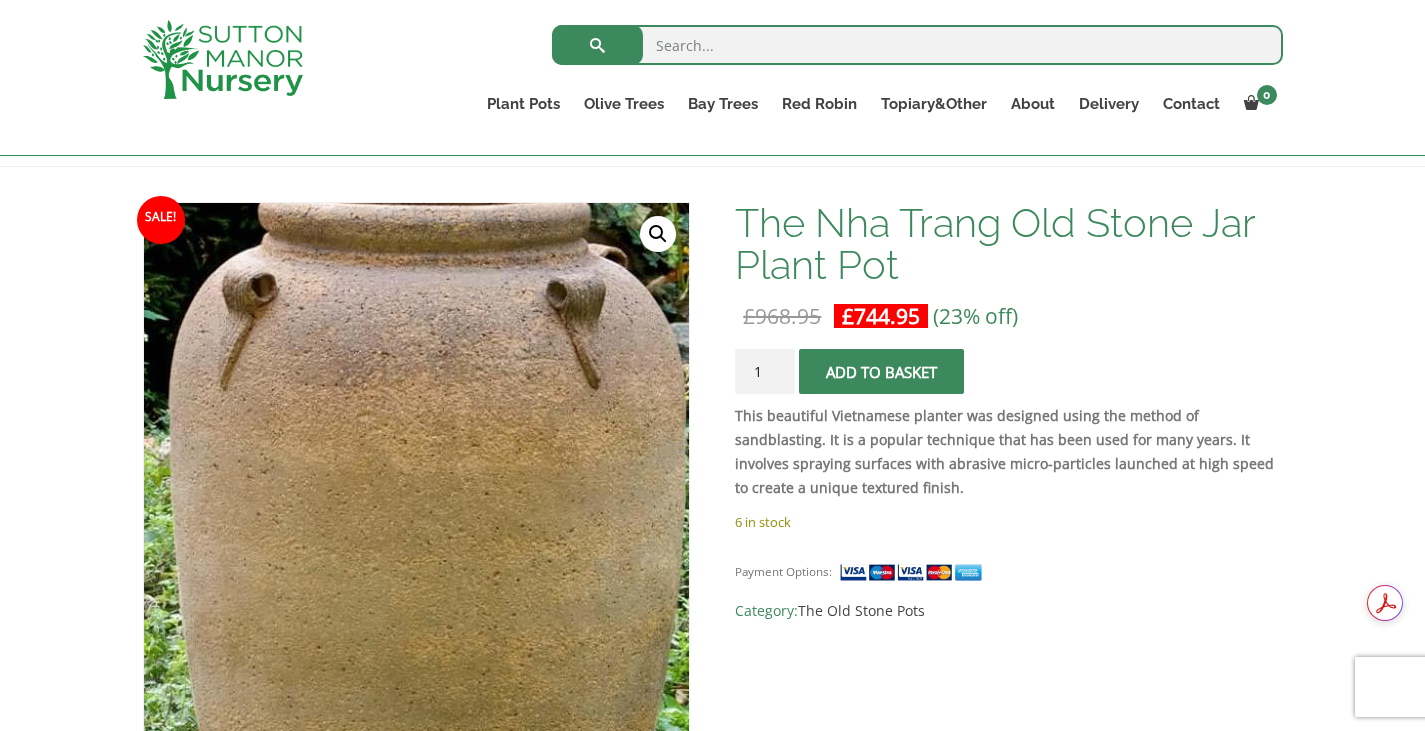 scroll, scrollTop: 300, scrollLeft: 0, axis: vertical 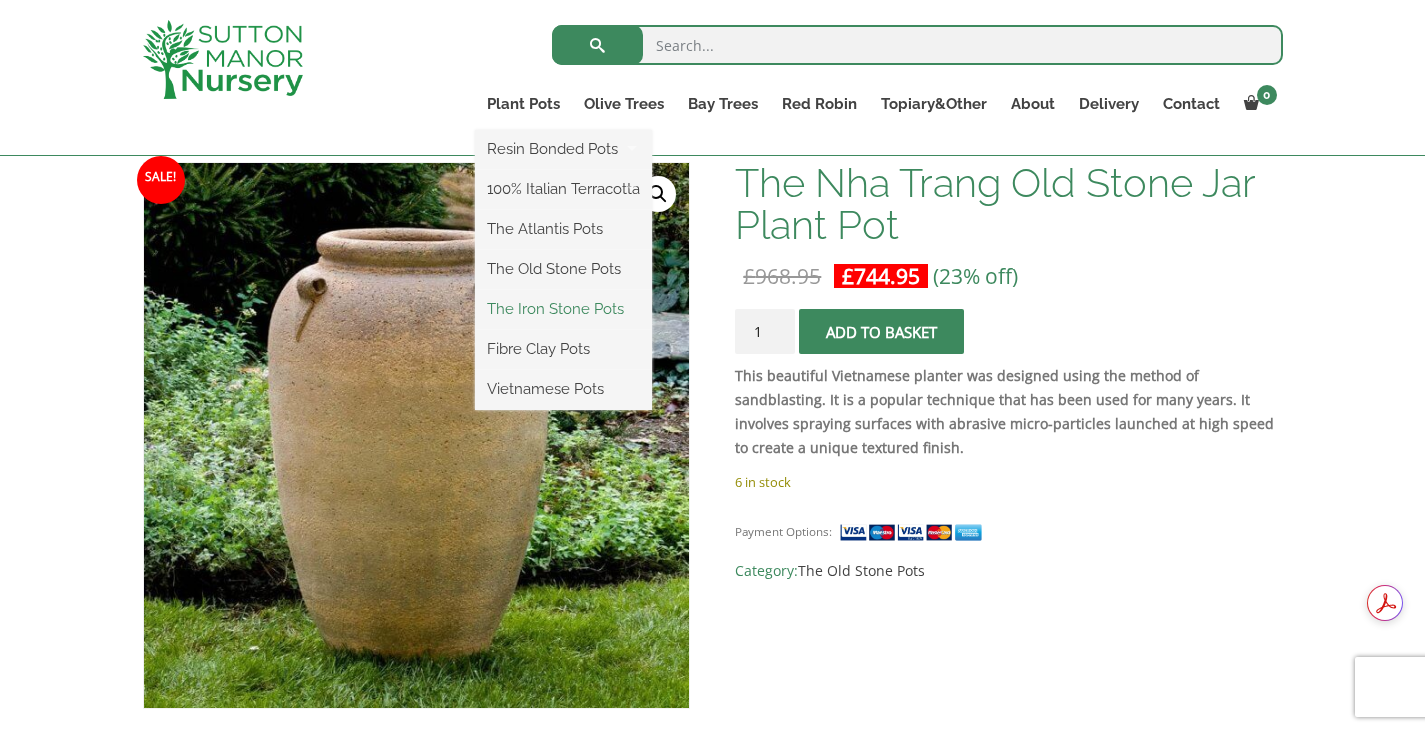 click on "The Iron Stone Pots" at bounding box center [563, 309] 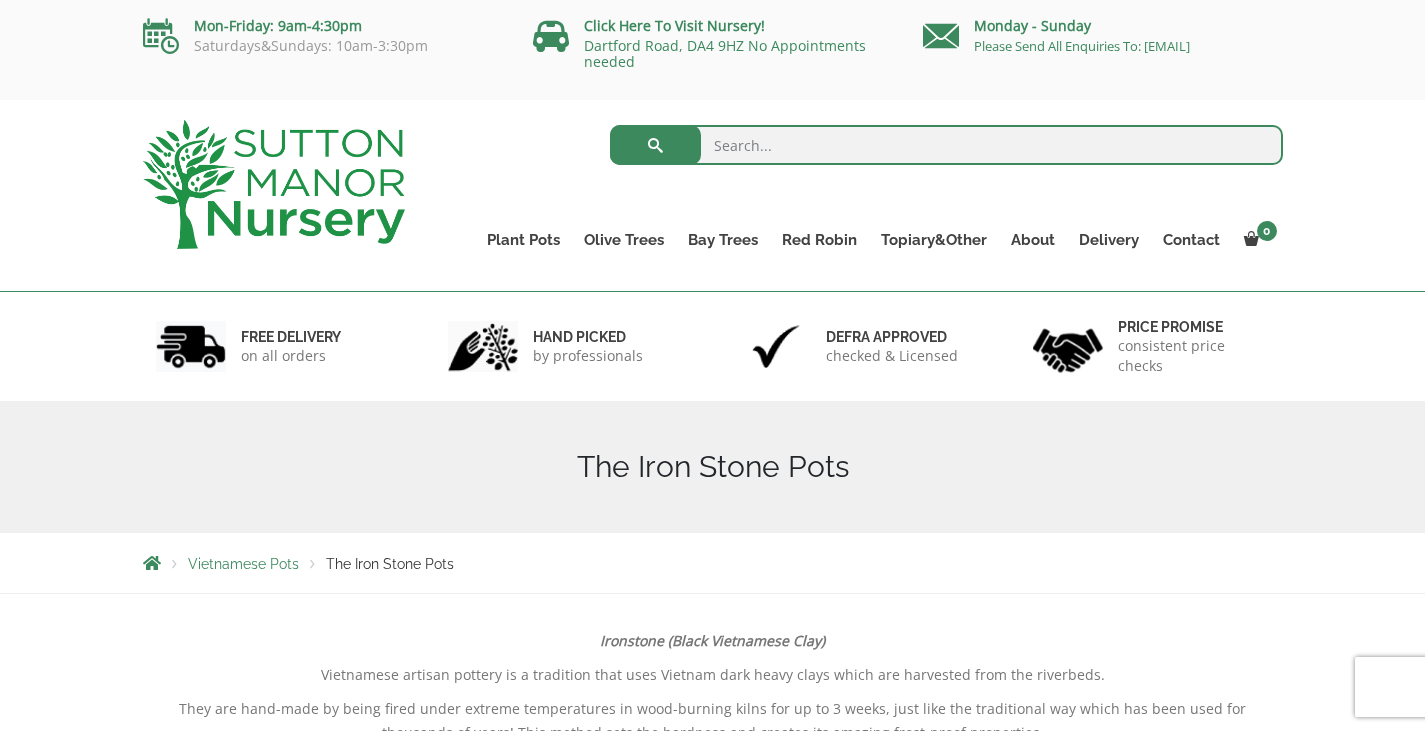 scroll, scrollTop: 0, scrollLeft: 0, axis: both 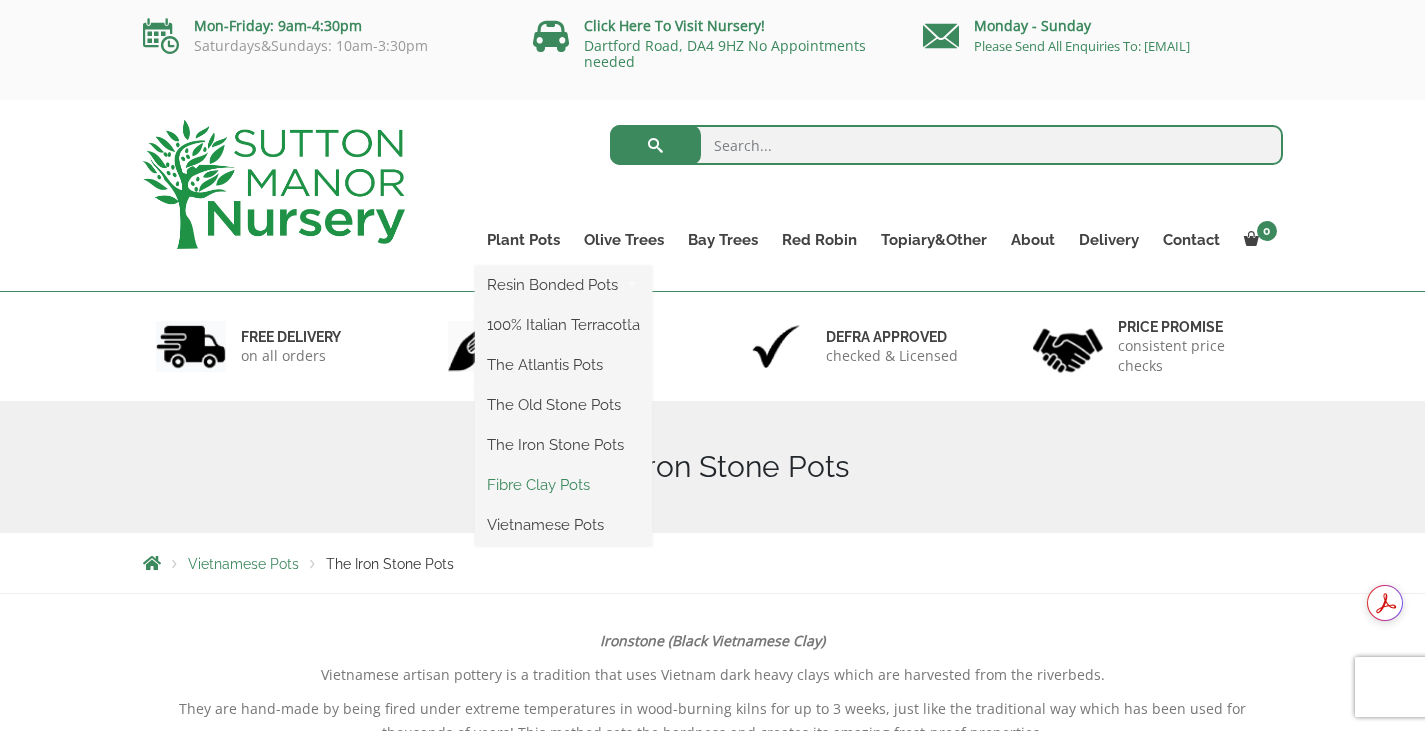 click on "Fibre Clay Pots" at bounding box center [563, 485] 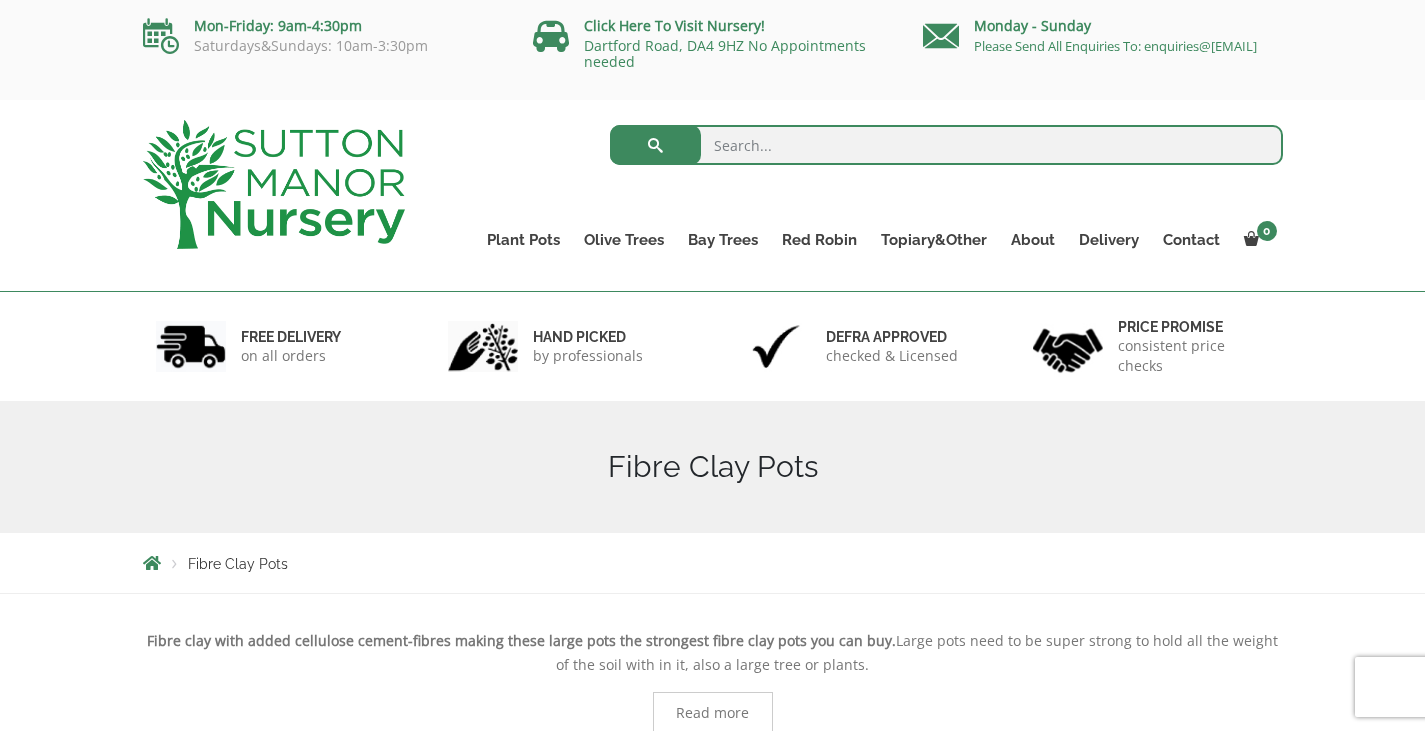 scroll, scrollTop: 0, scrollLeft: 0, axis: both 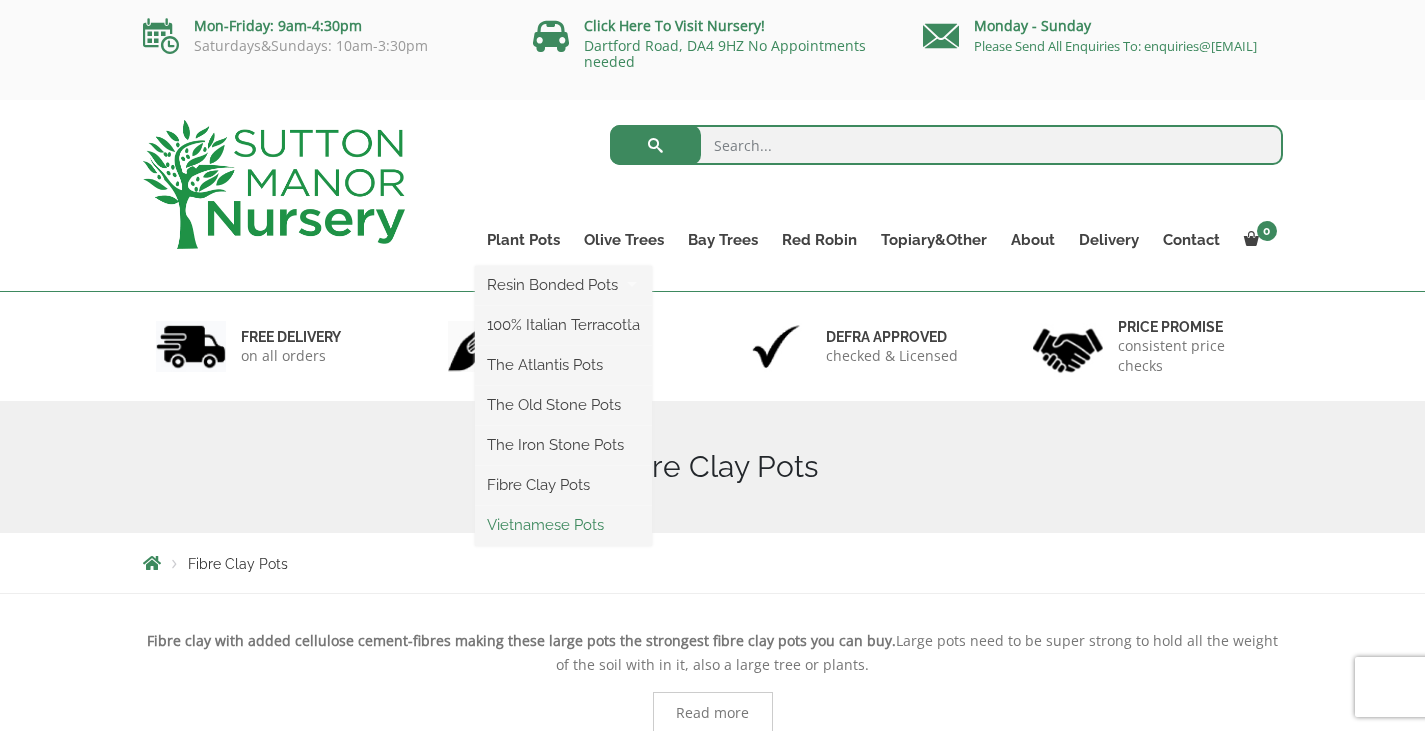 click on "Vietnamese Pots" at bounding box center (563, 525) 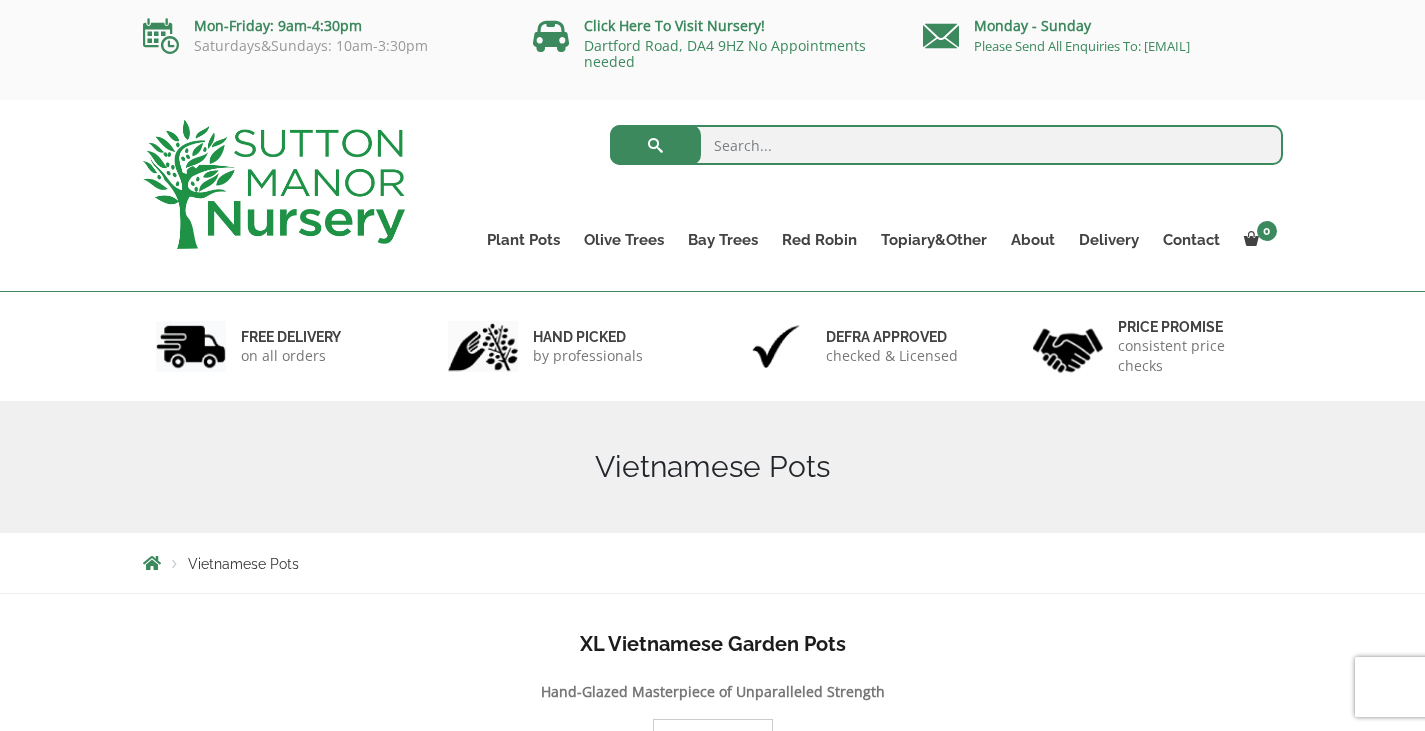 scroll, scrollTop: 0, scrollLeft: 0, axis: both 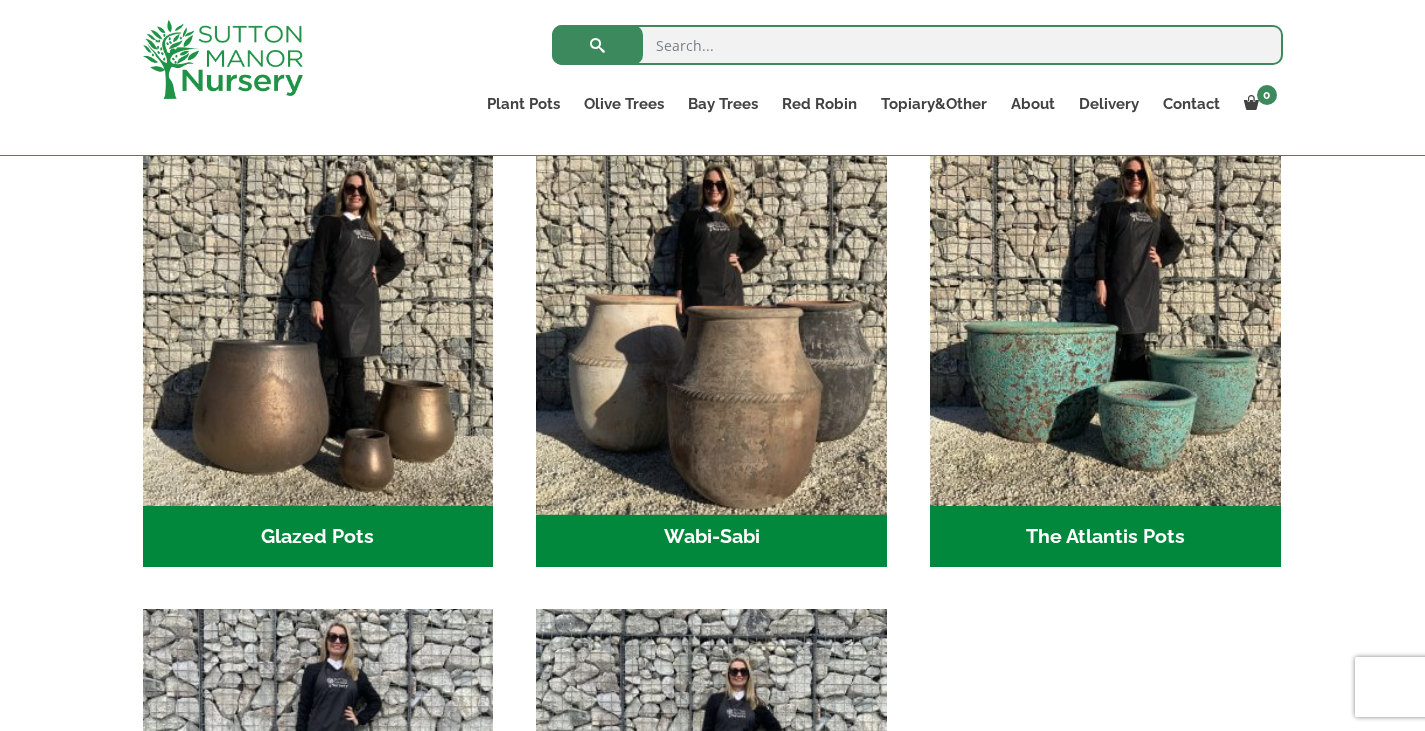 click at bounding box center [712, 330] 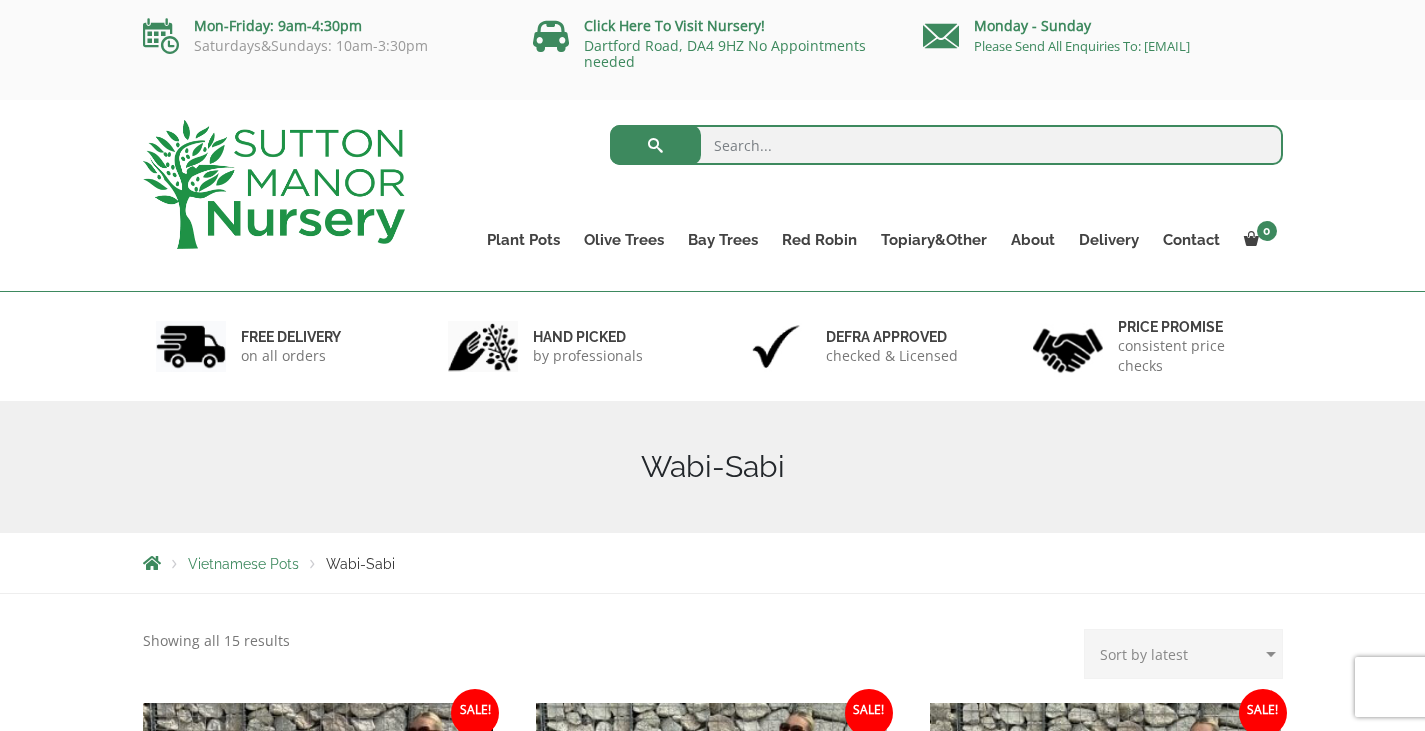 scroll, scrollTop: 0, scrollLeft: 0, axis: both 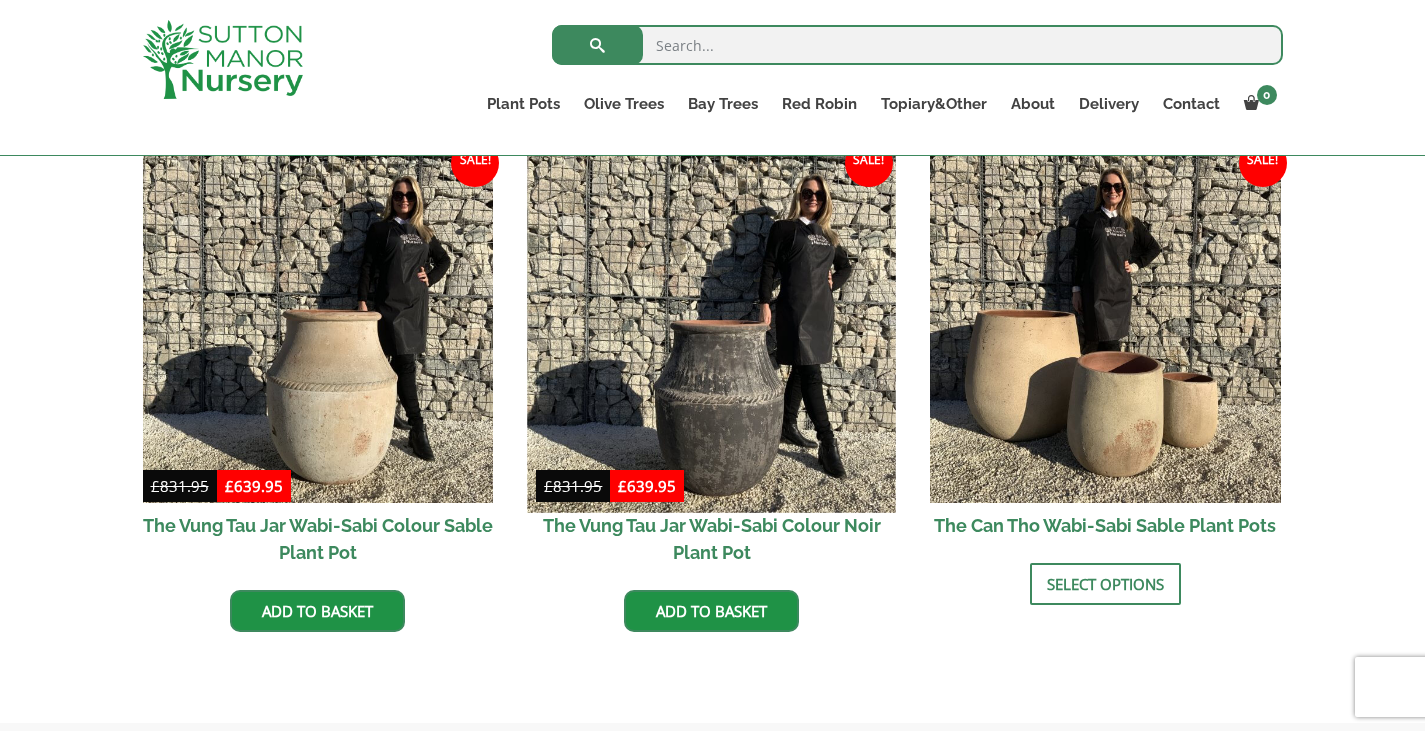 click at bounding box center [712, 328] 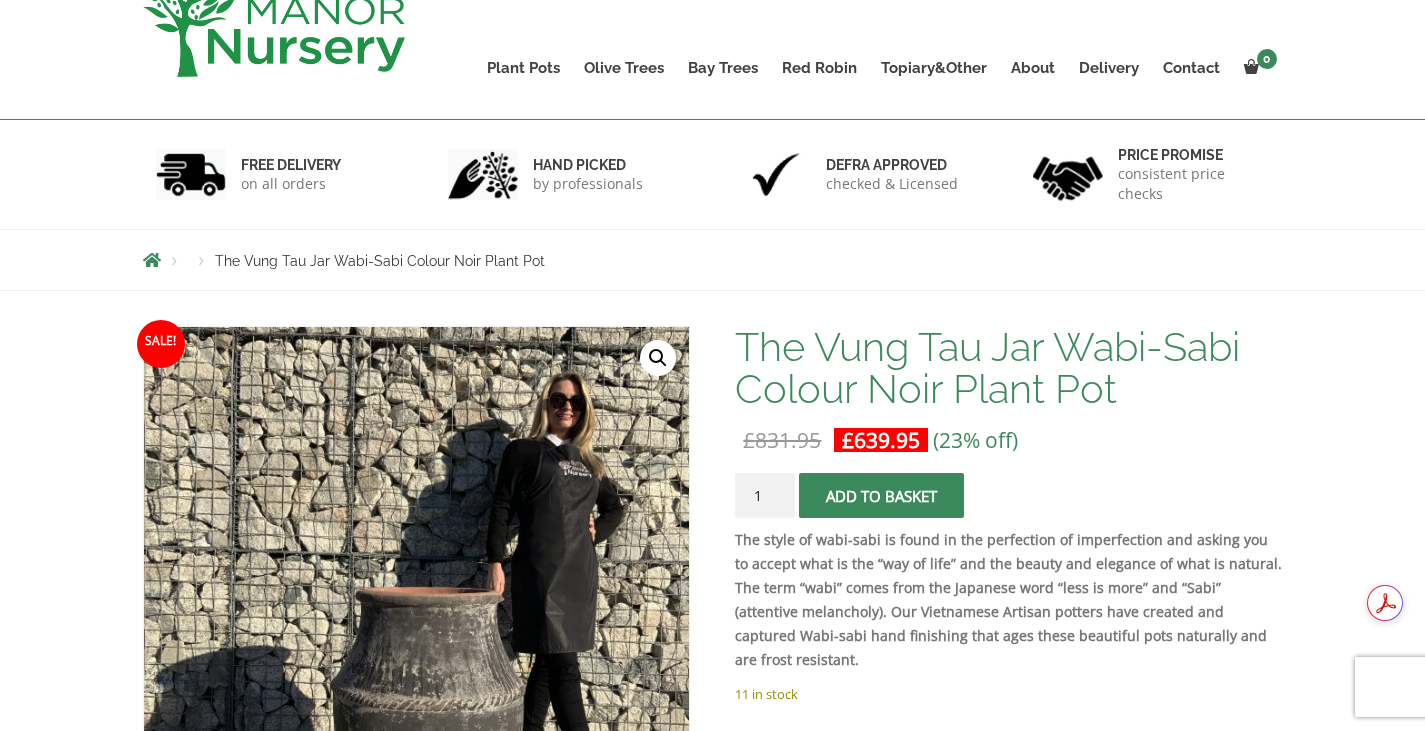 scroll, scrollTop: 0, scrollLeft: 0, axis: both 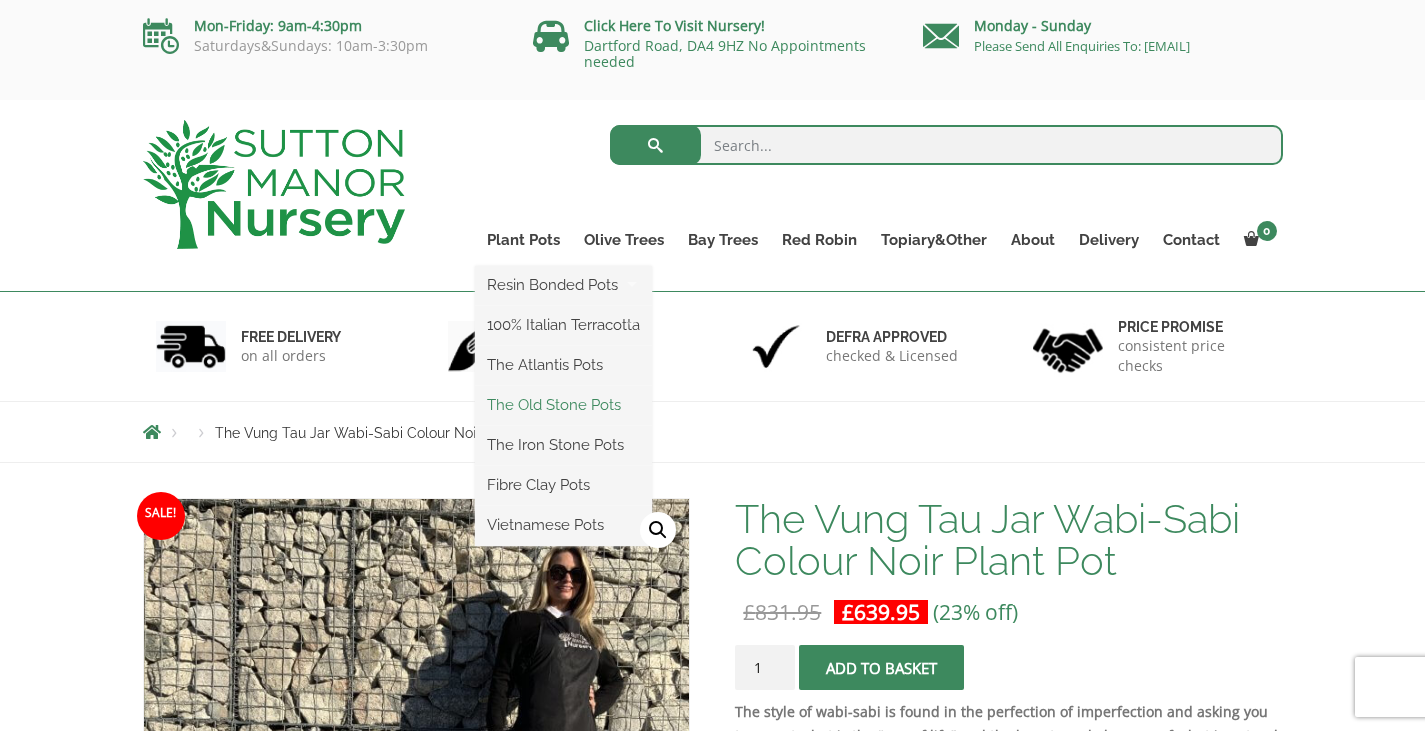 click on "The Old Stone Pots" at bounding box center [563, 405] 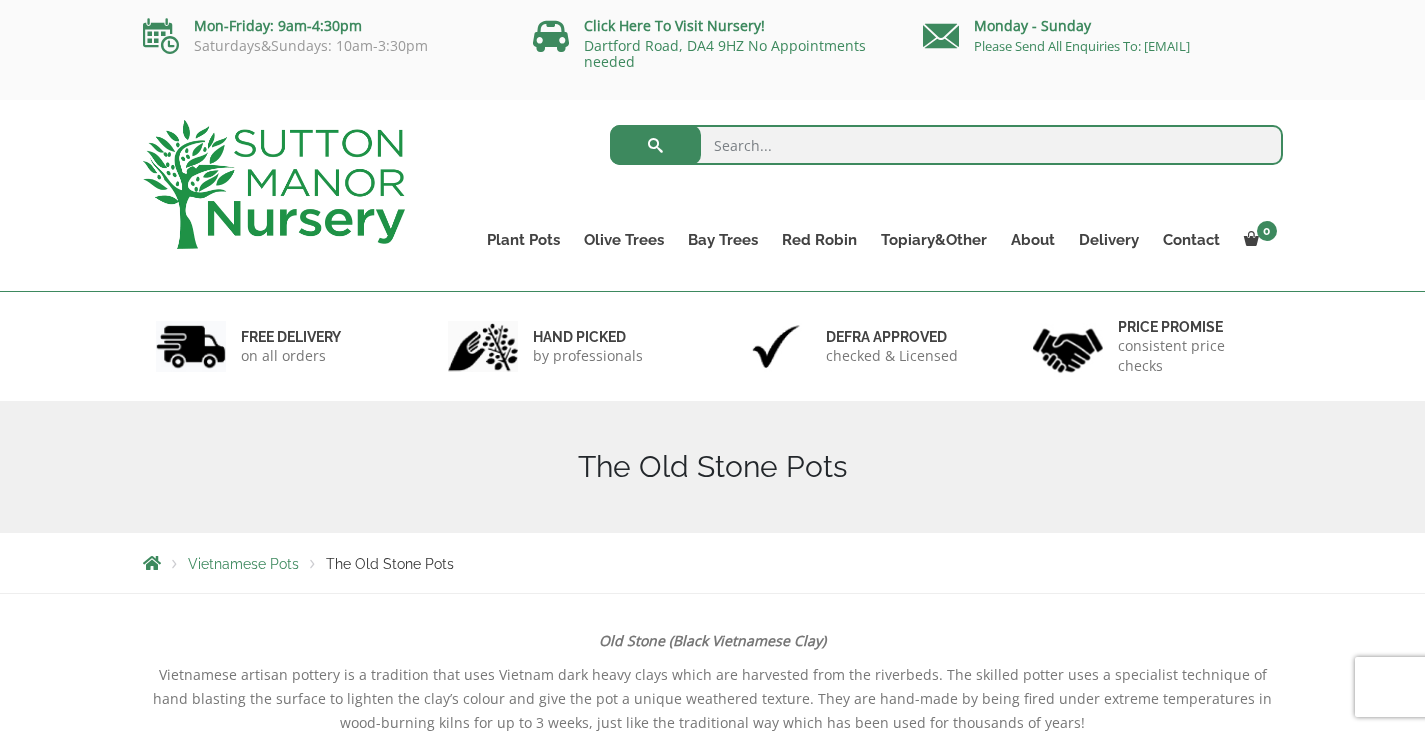 scroll, scrollTop: 0, scrollLeft: 0, axis: both 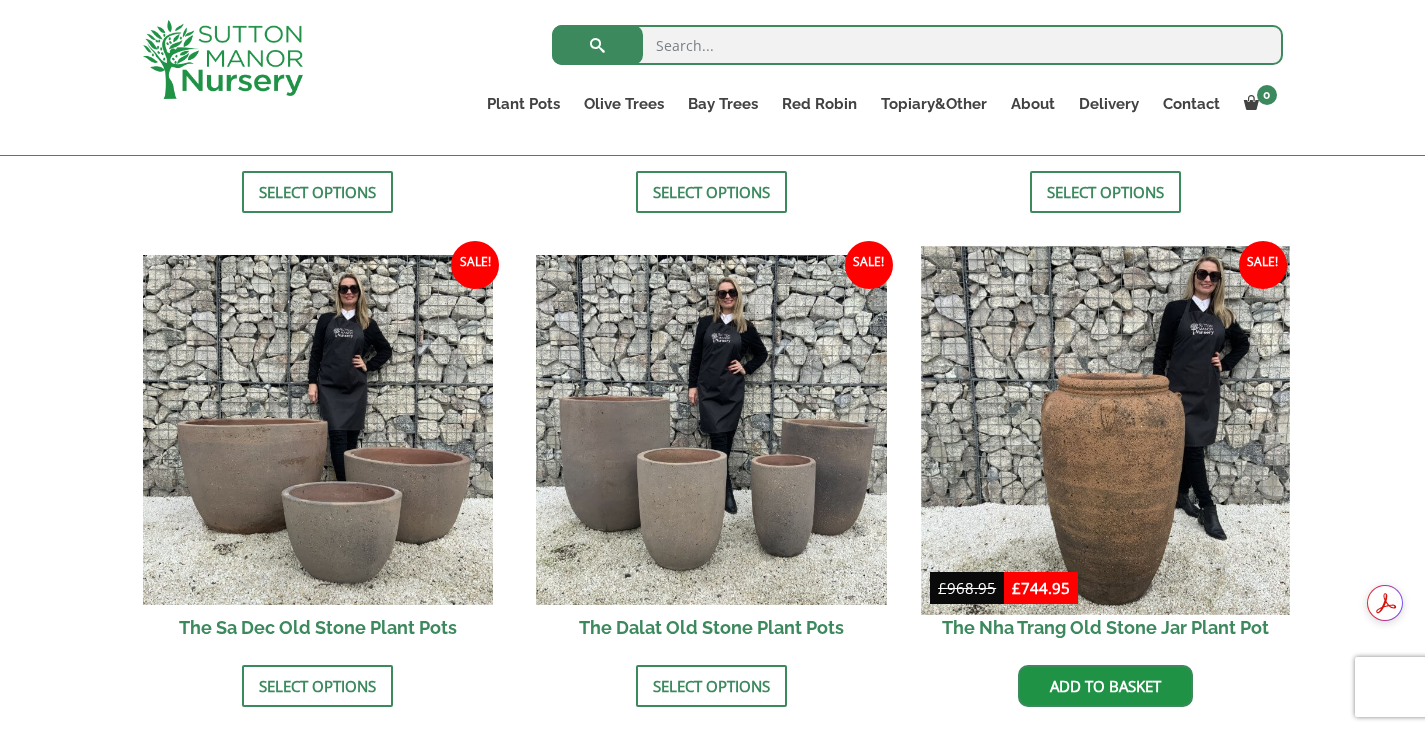click at bounding box center (1105, 430) 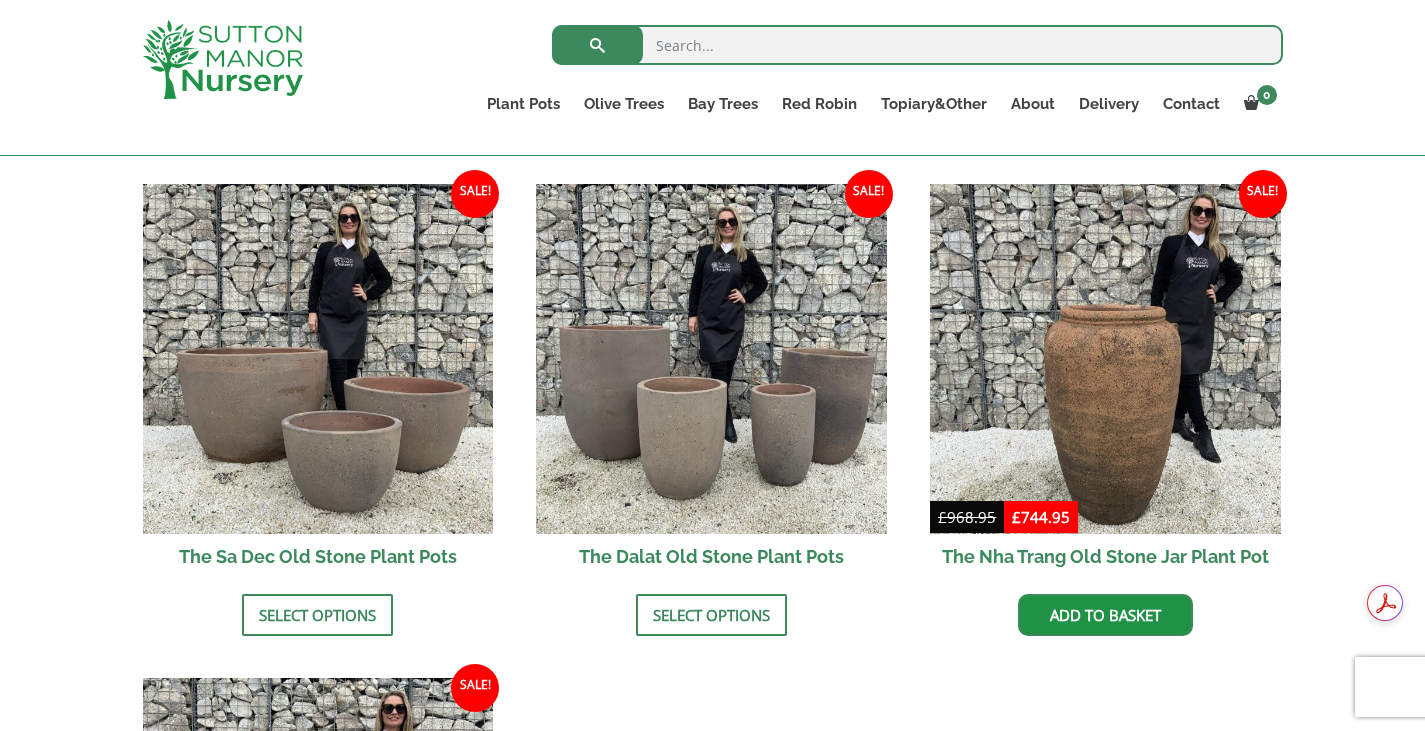 scroll, scrollTop: 1100, scrollLeft: 0, axis: vertical 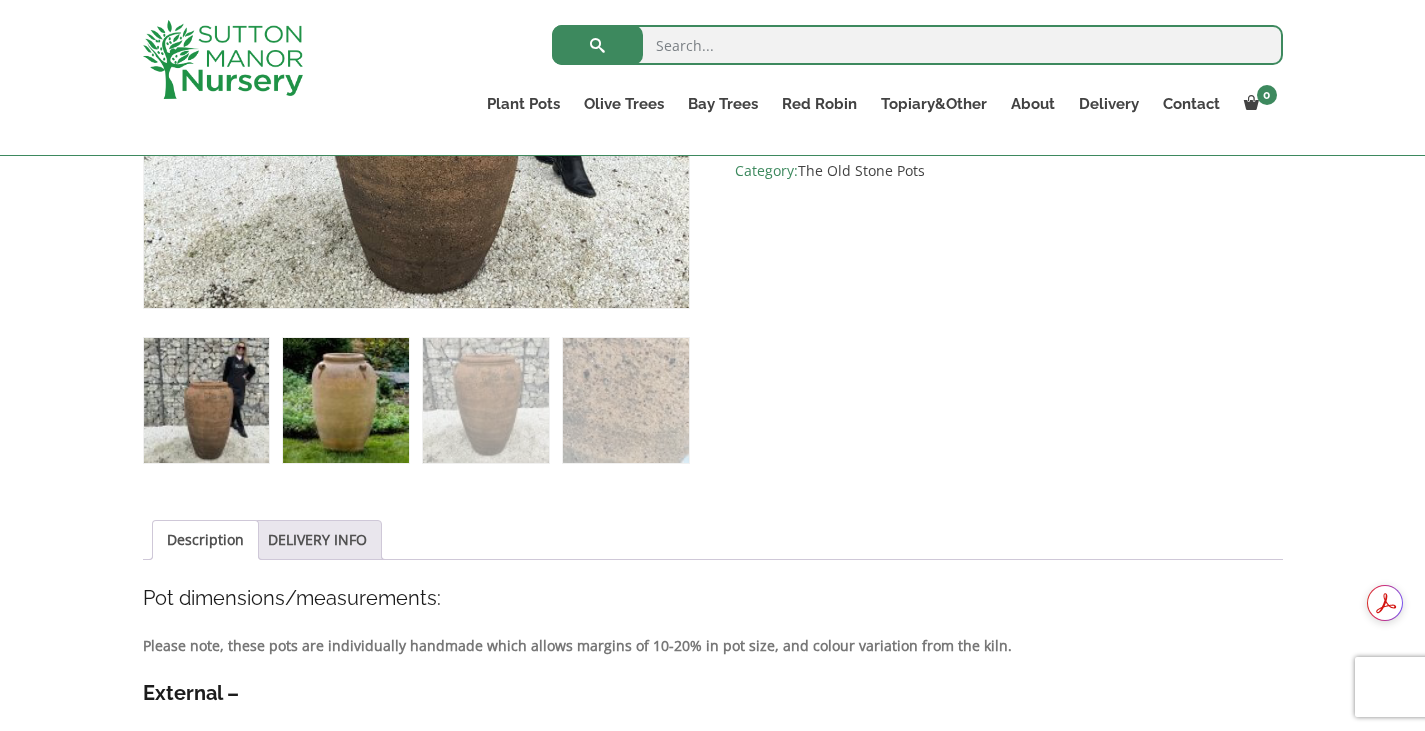 click at bounding box center [345, 400] 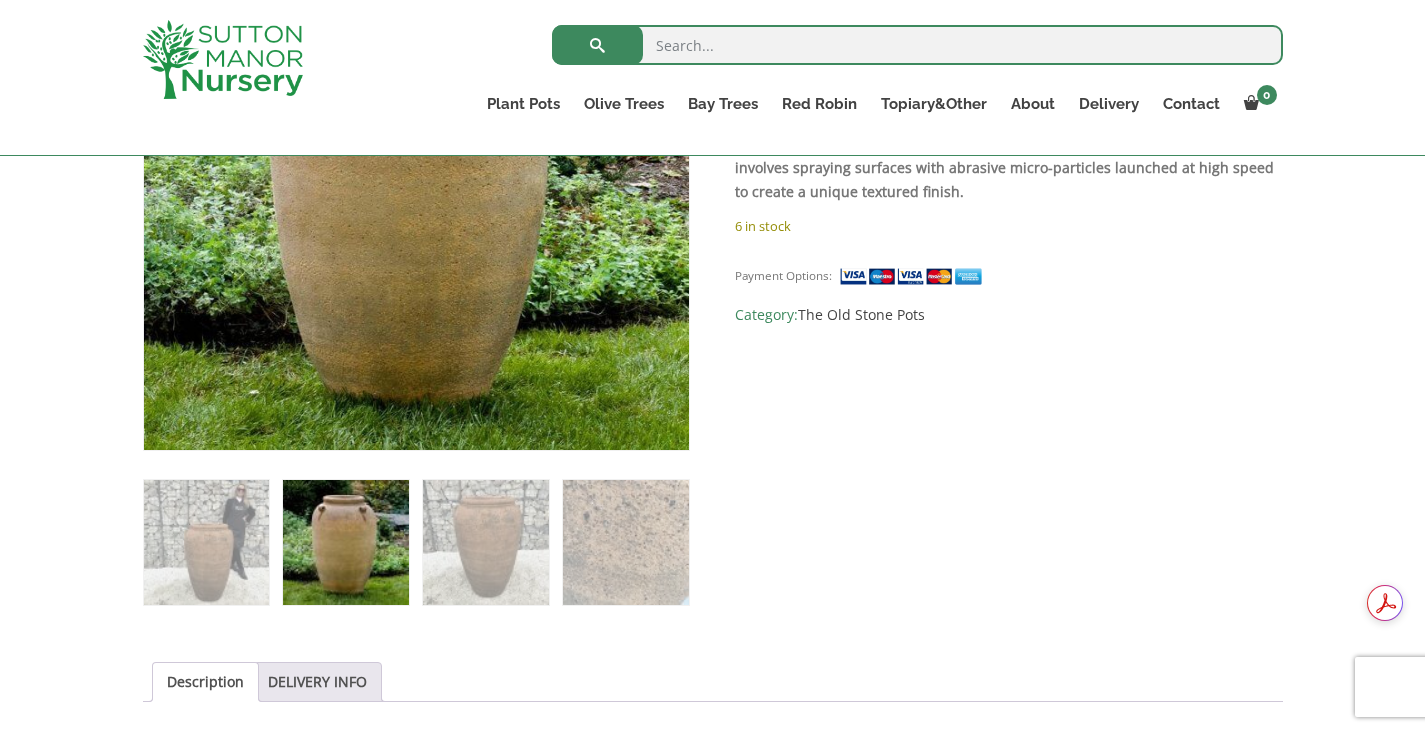 scroll, scrollTop: 600, scrollLeft: 0, axis: vertical 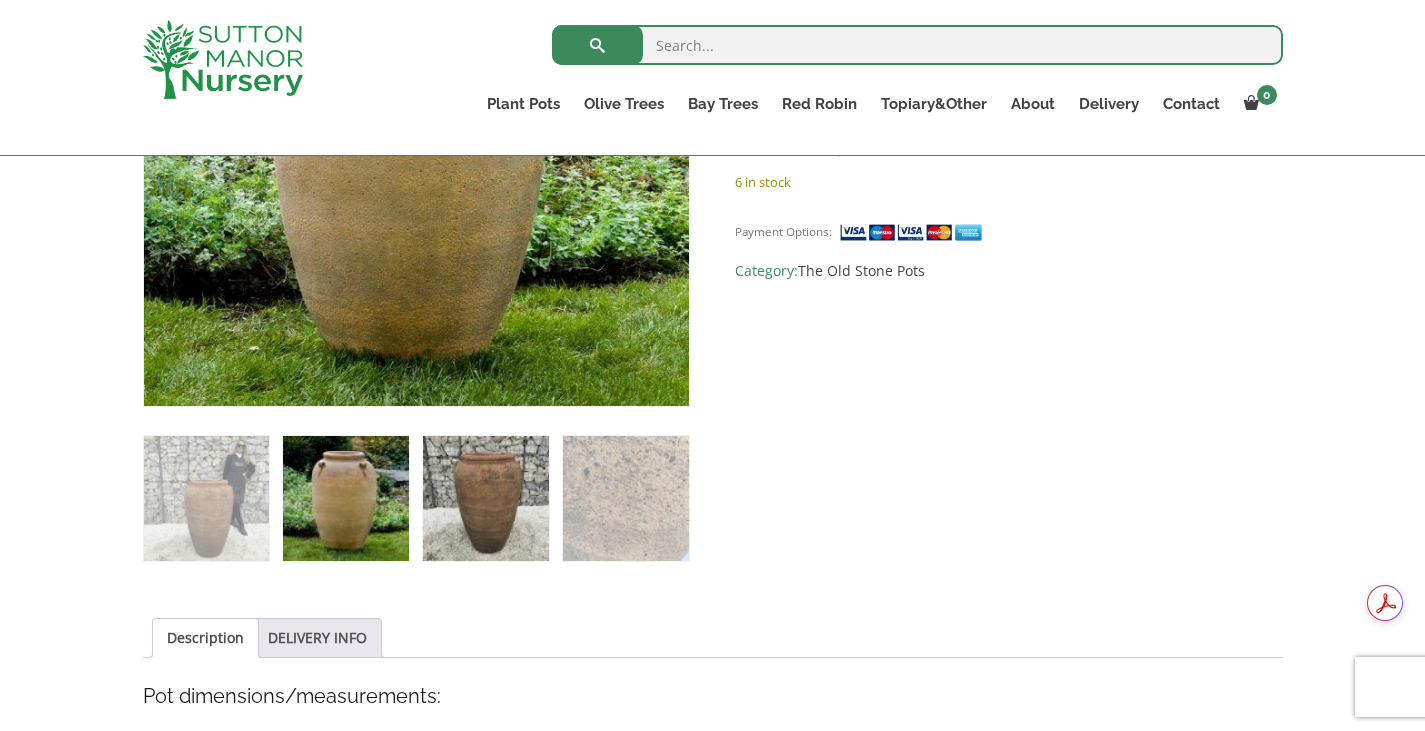 click at bounding box center [485, 498] 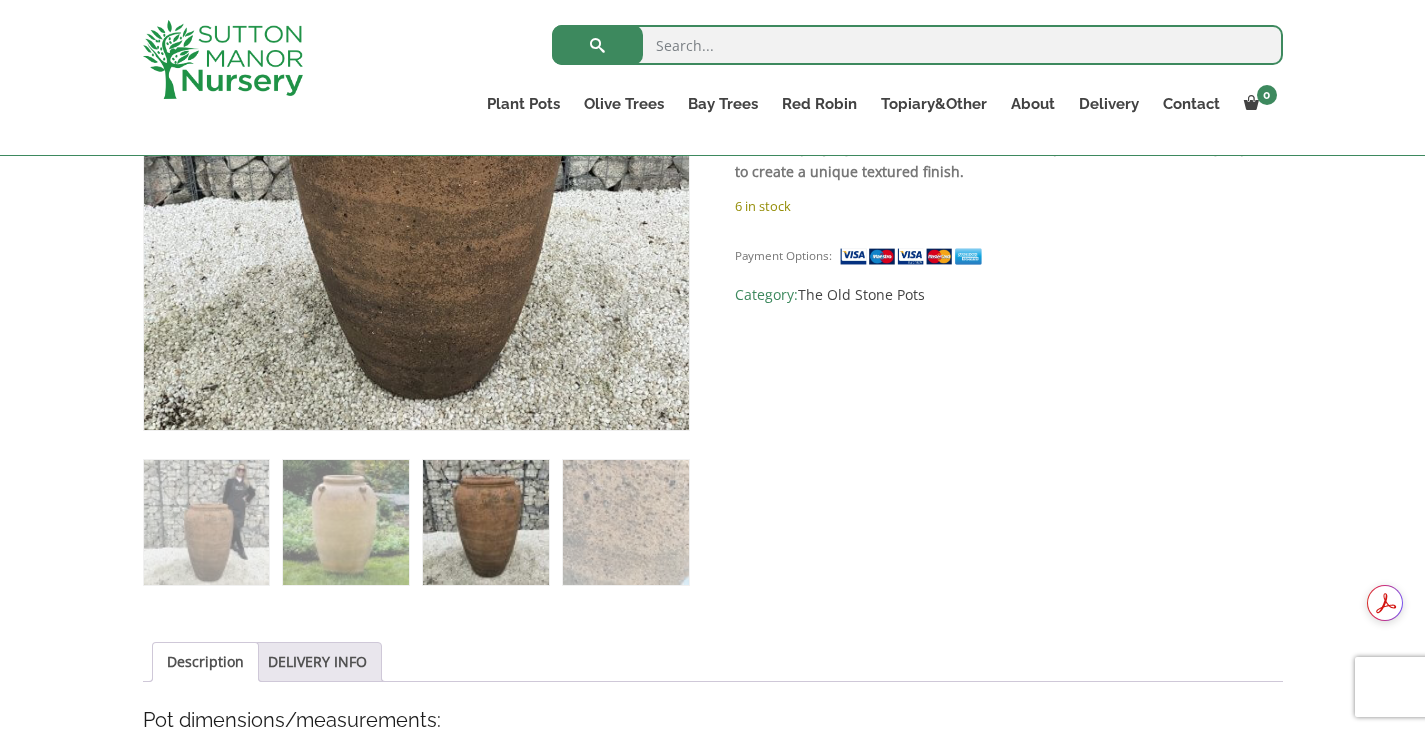 scroll, scrollTop: 600, scrollLeft: 0, axis: vertical 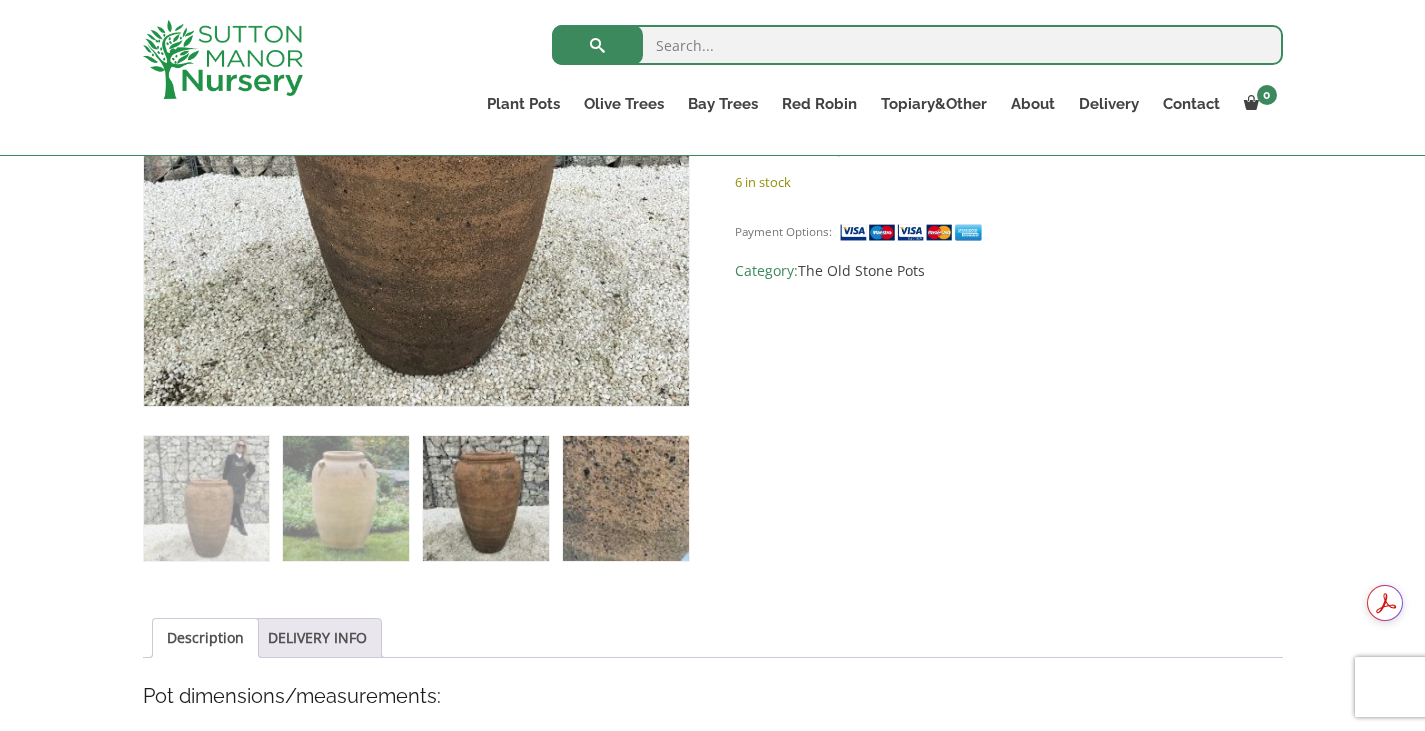 click at bounding box center [625, 498] 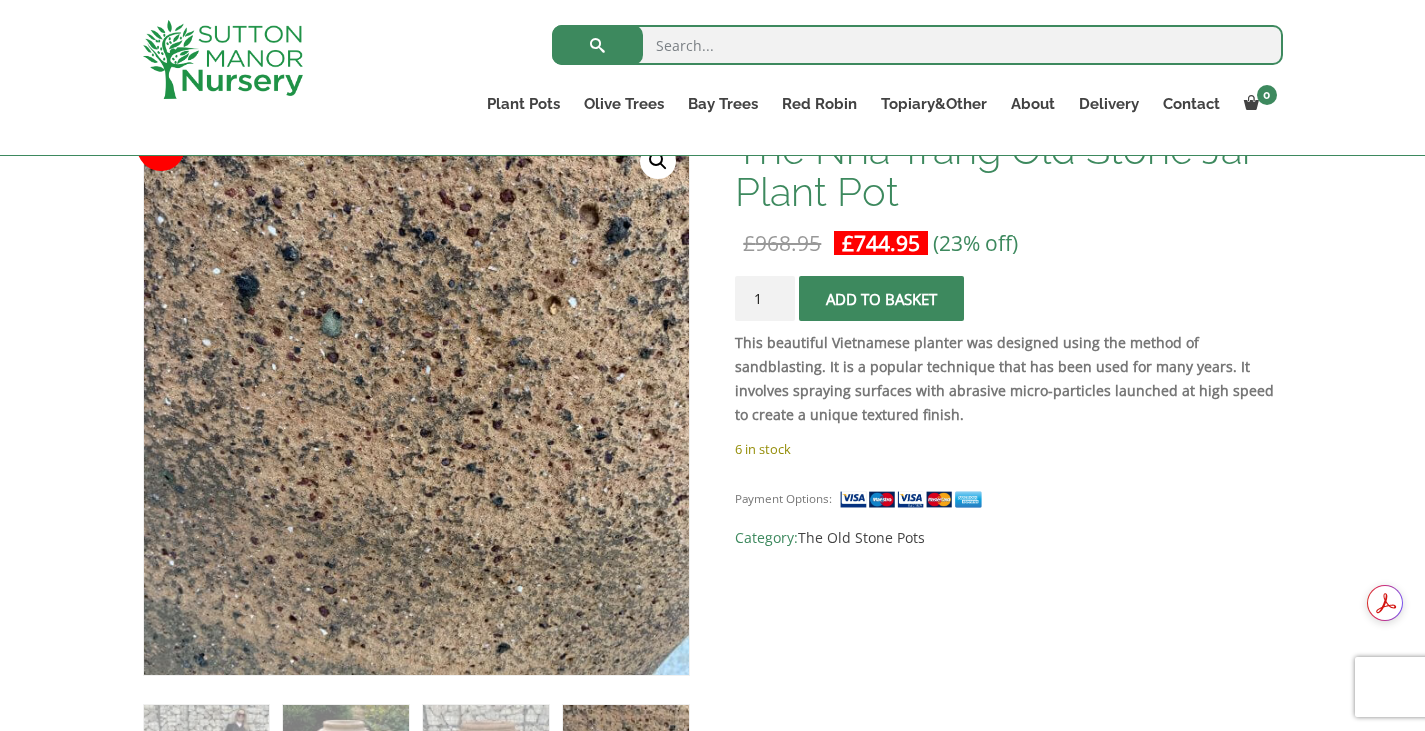scroll, scrollTop: 400, scrollLeft: 0, axis: vertical 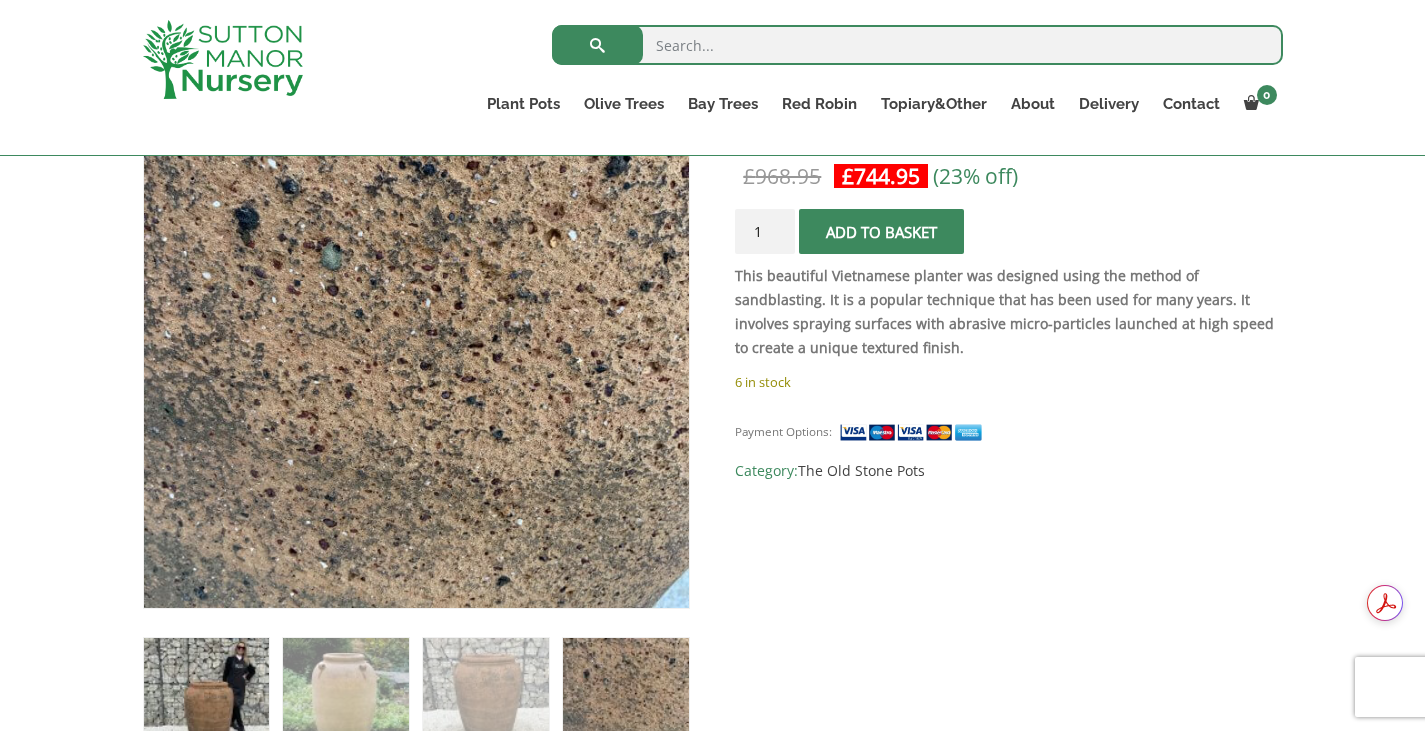 click at bounding box center (206, 700) 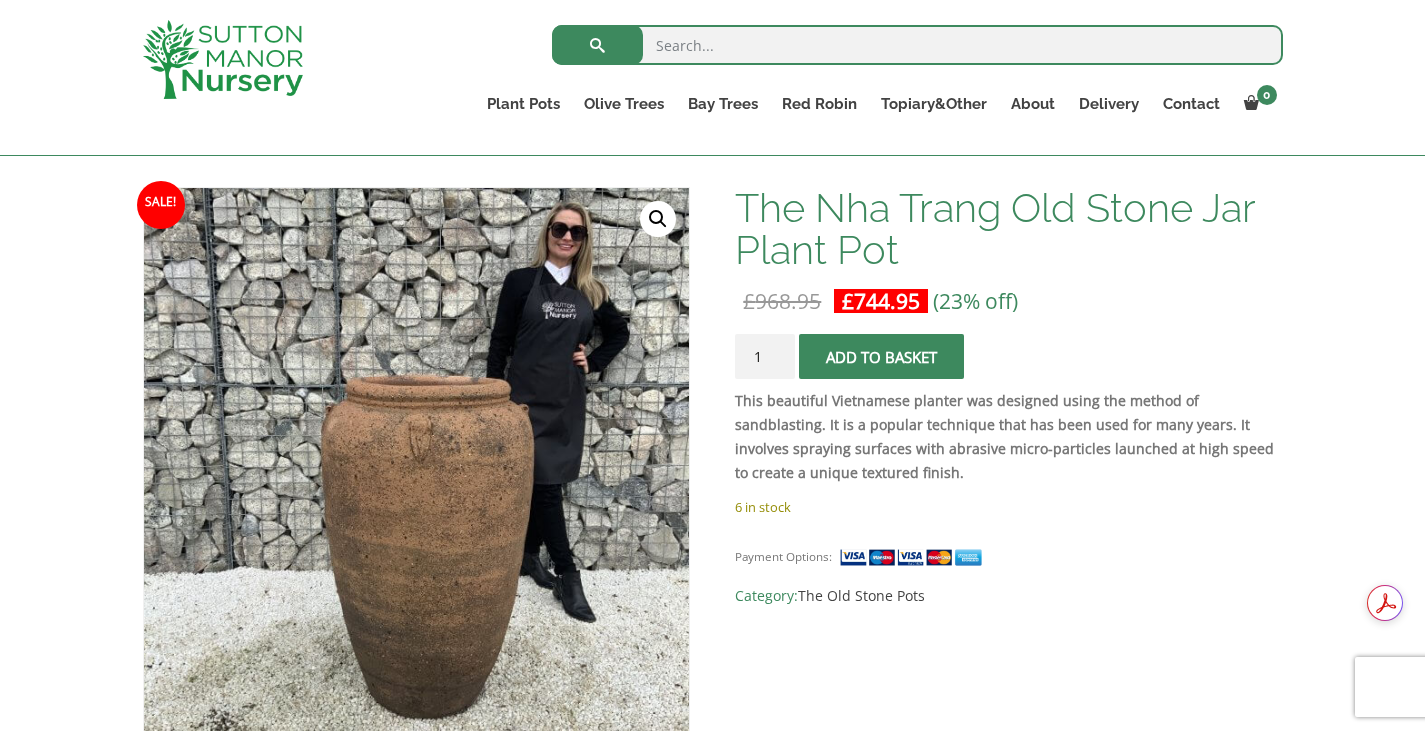 scroll, scrollTop: 300, scrollLeft: 0, axis: vertical 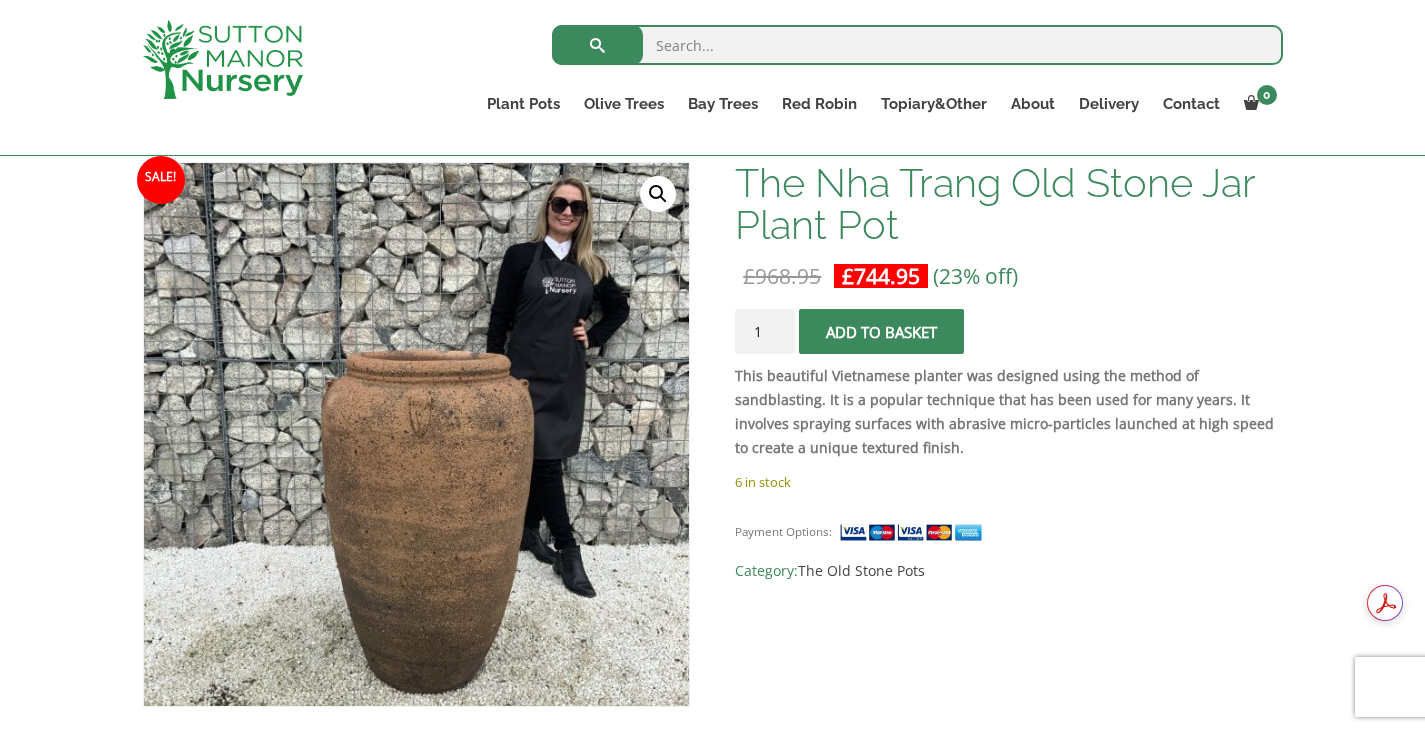 click on "🔍" at bounding box center [658, 194] 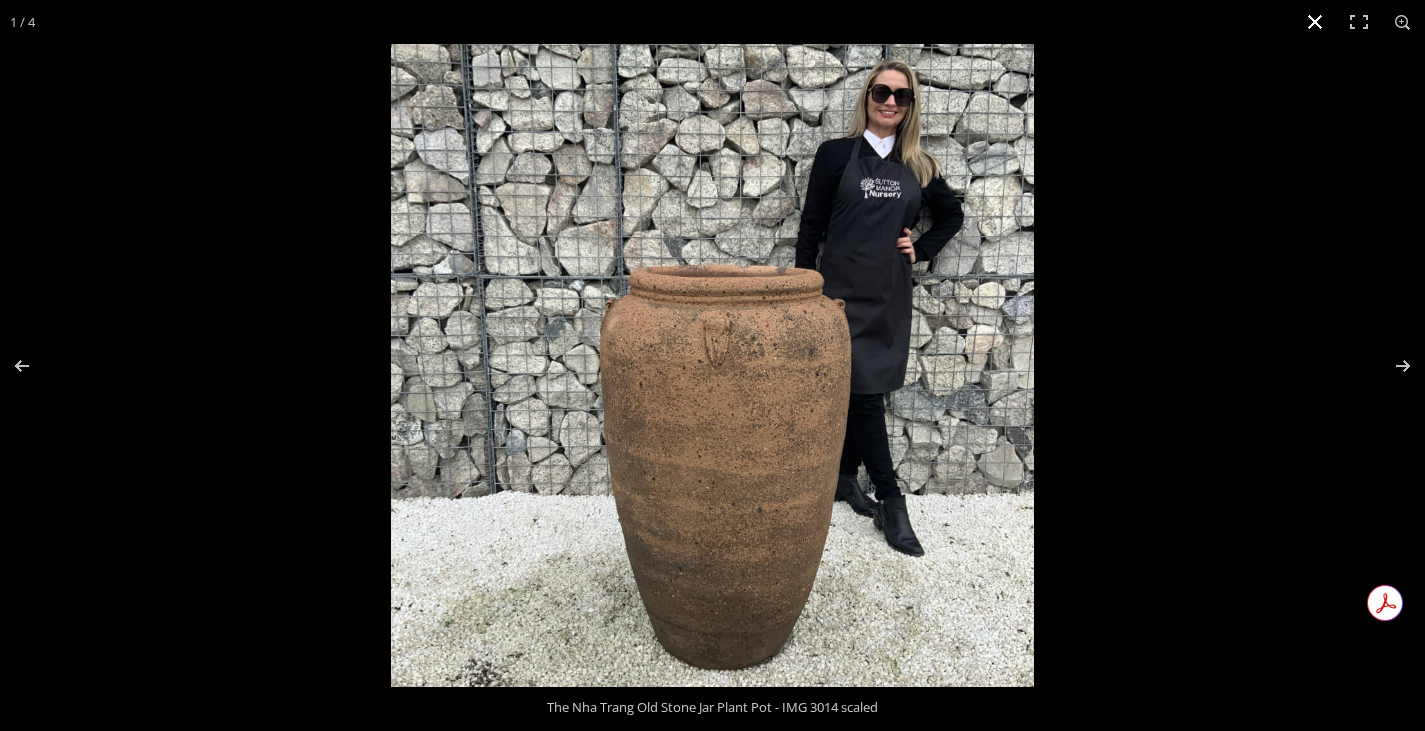 click at bounding box center [1315, 22] 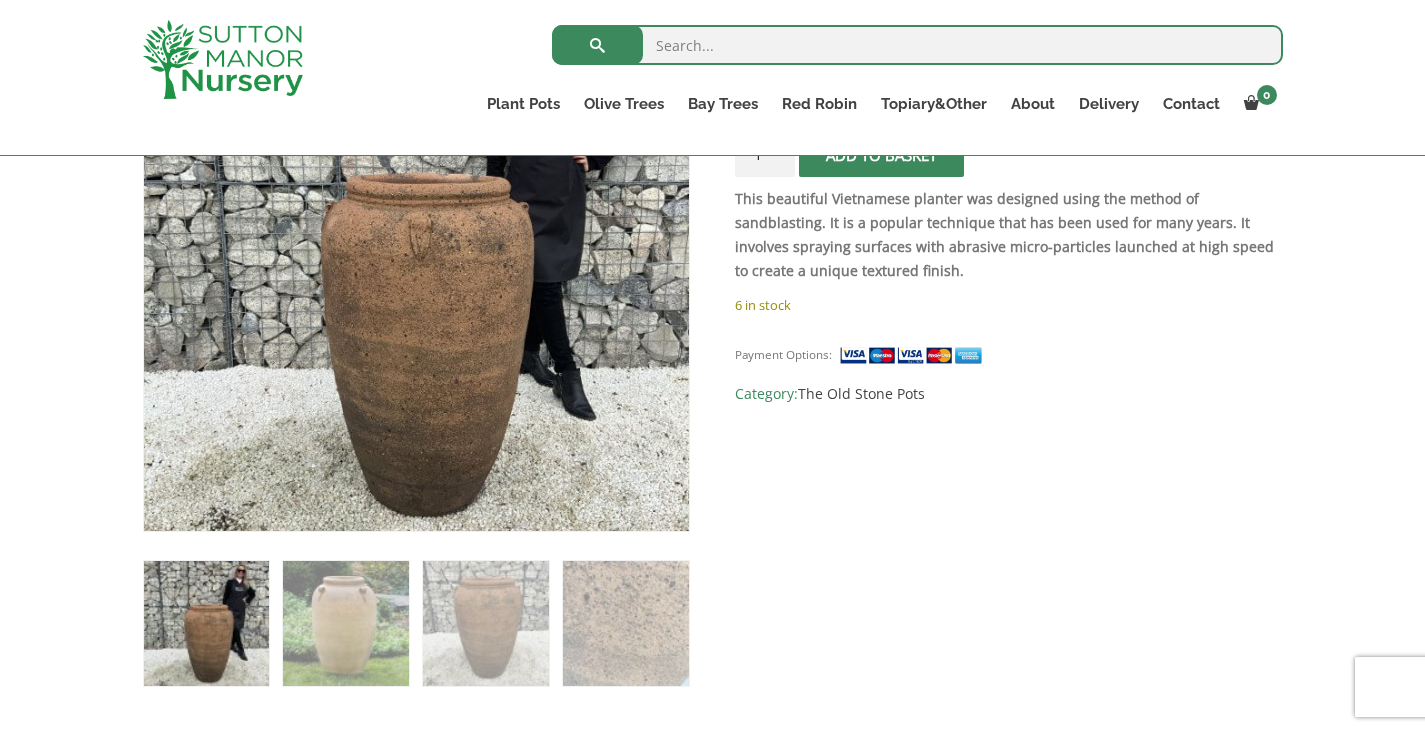 scroll, scrollTop: 300, scrollLeft: 0, axis: vertical 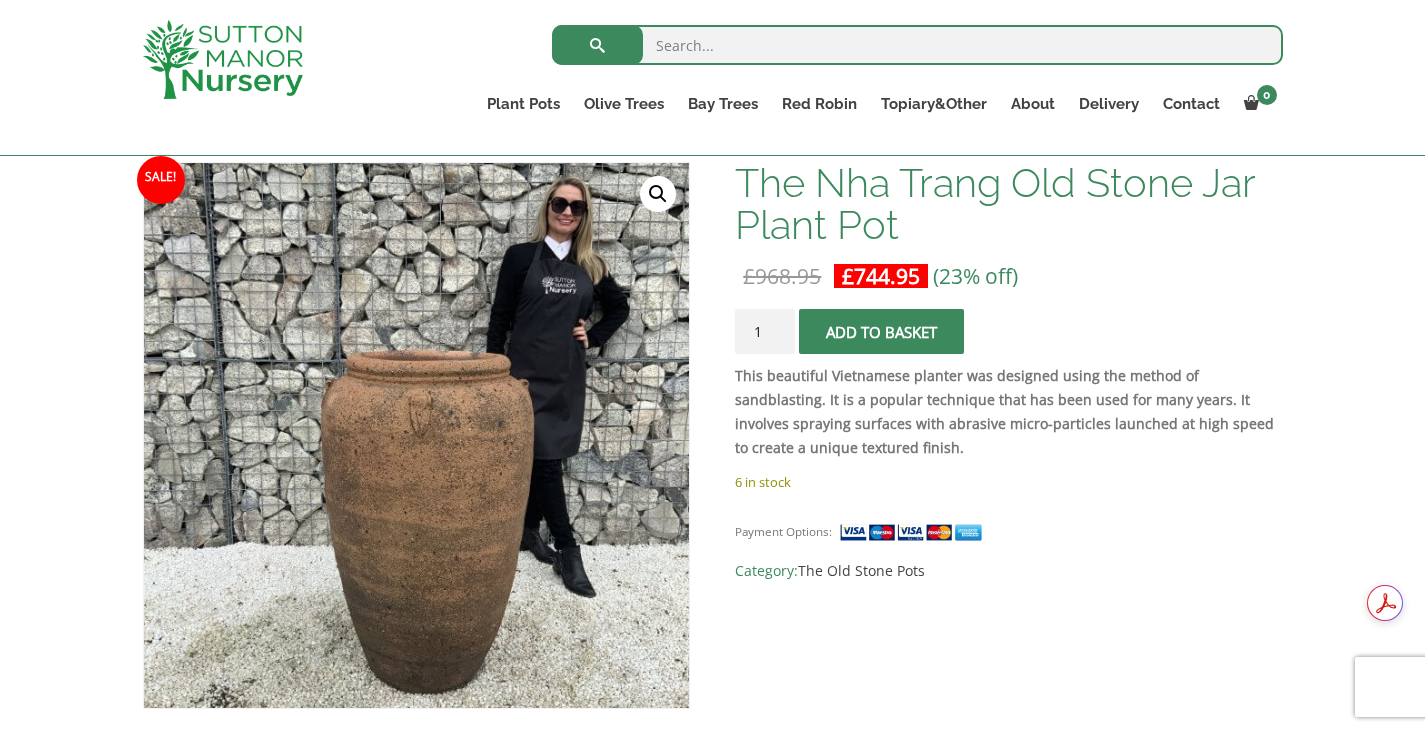 click at bounding box center (882, 332) 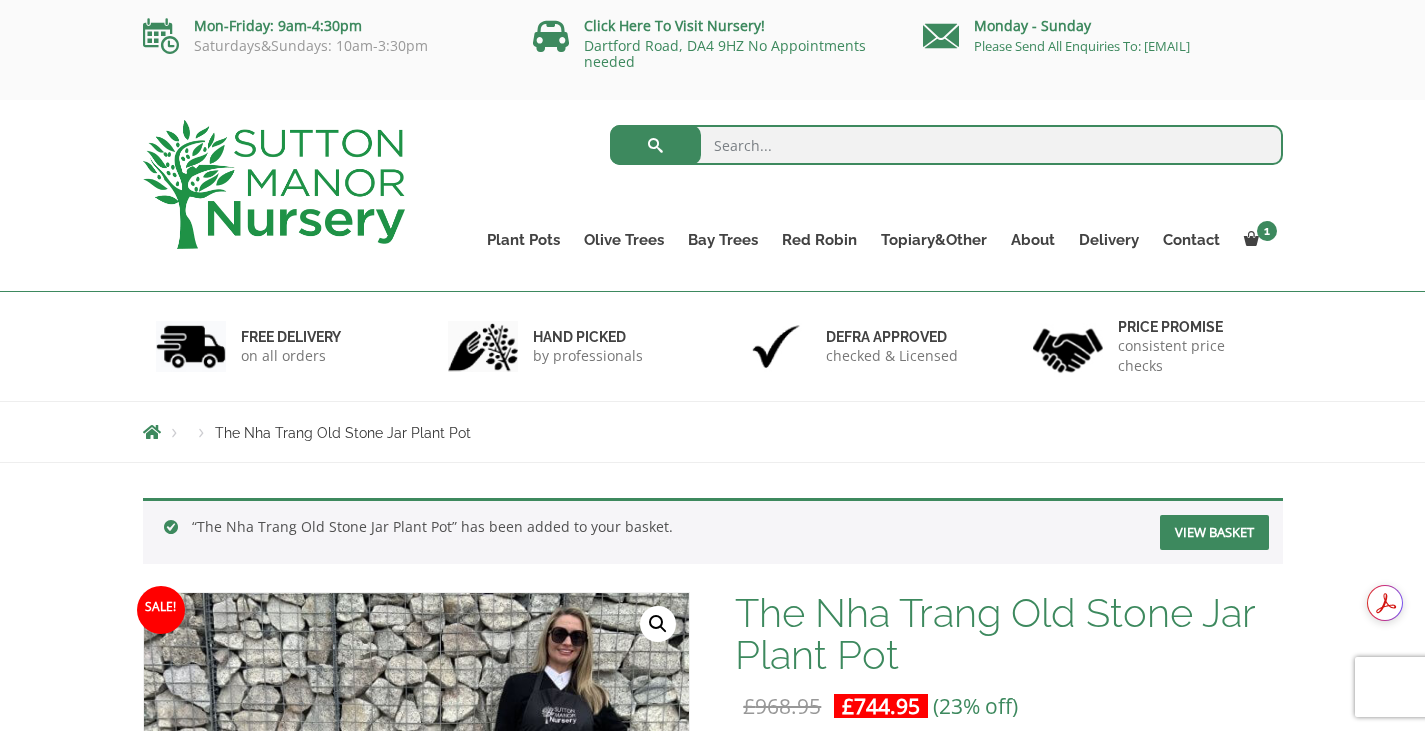 scroll, scrollTop: 0, scrollLeft: 0, axis: both 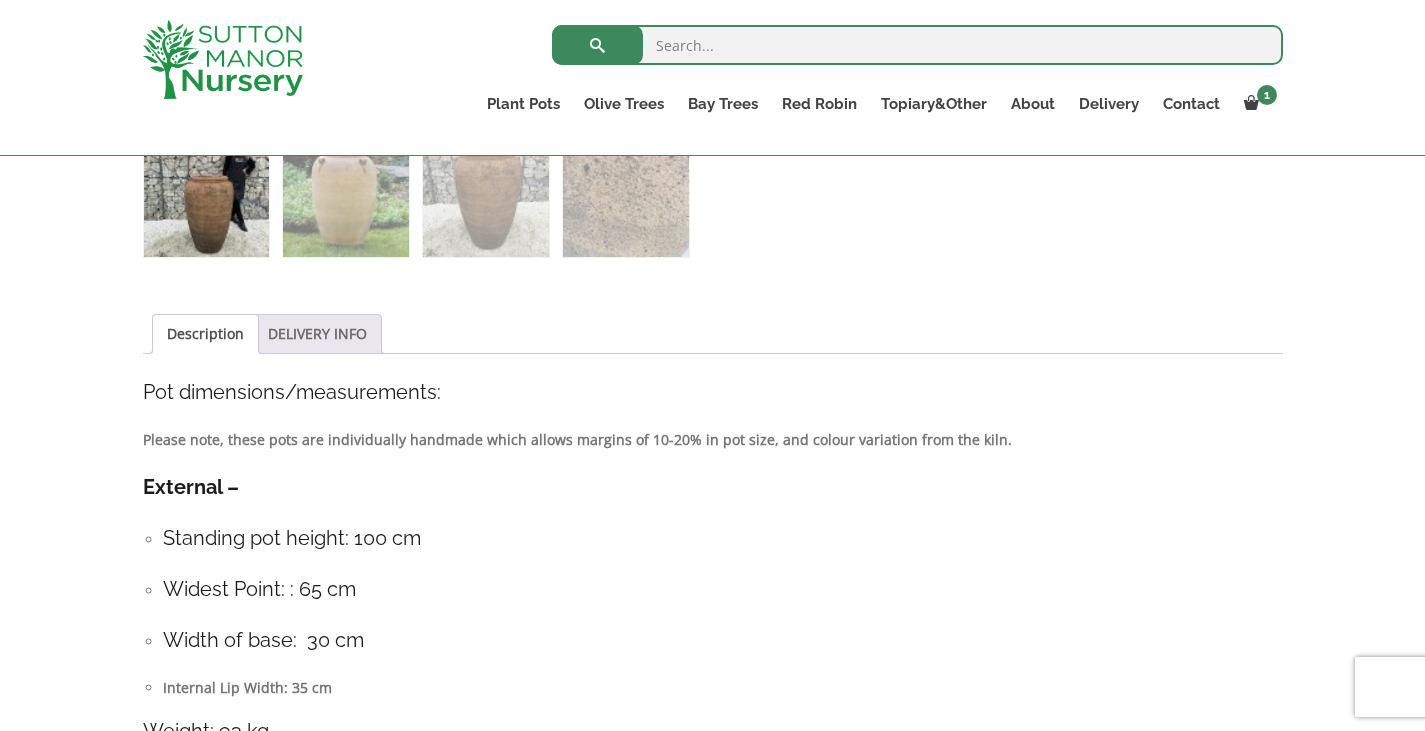 click on "DELIVERY INFO" at bounding box center (317, 334) 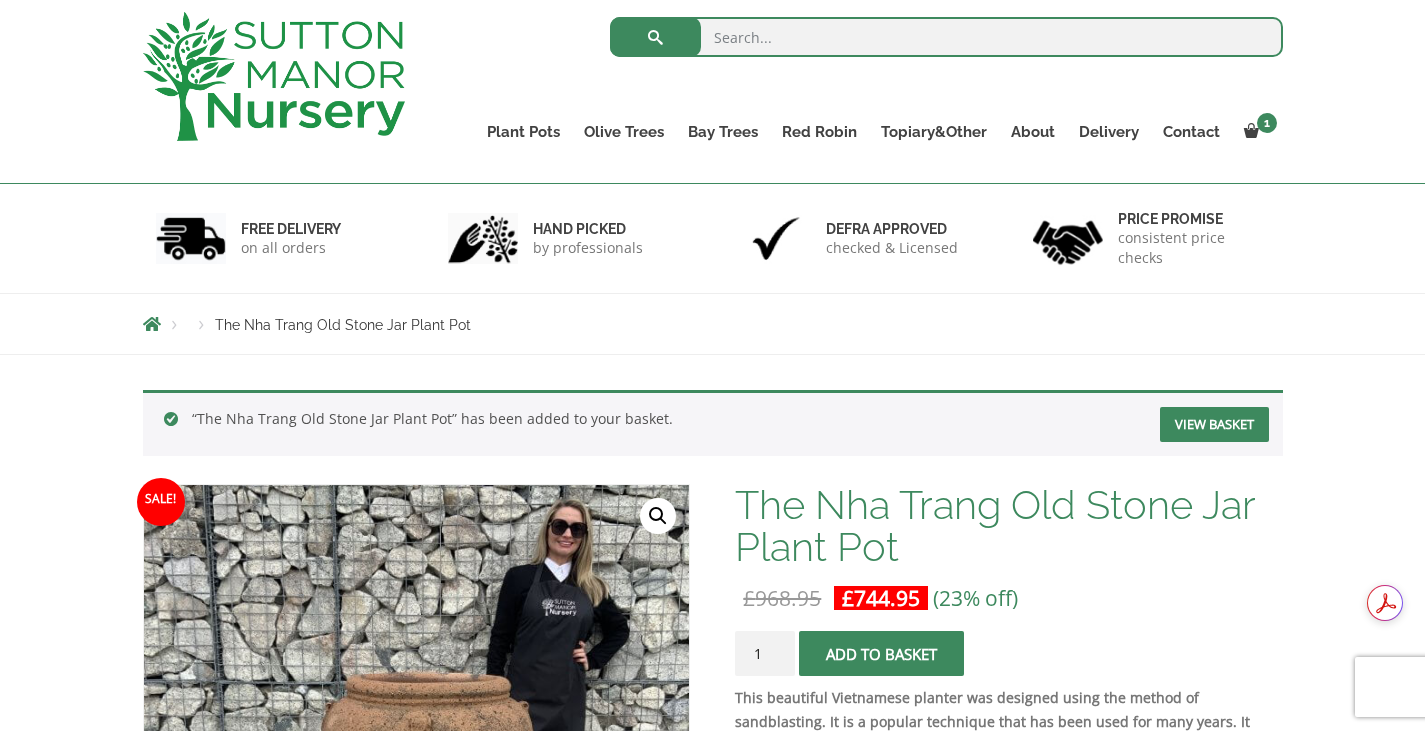 scroll, scrollTop: 0, scrollLeft: 0, axis: both 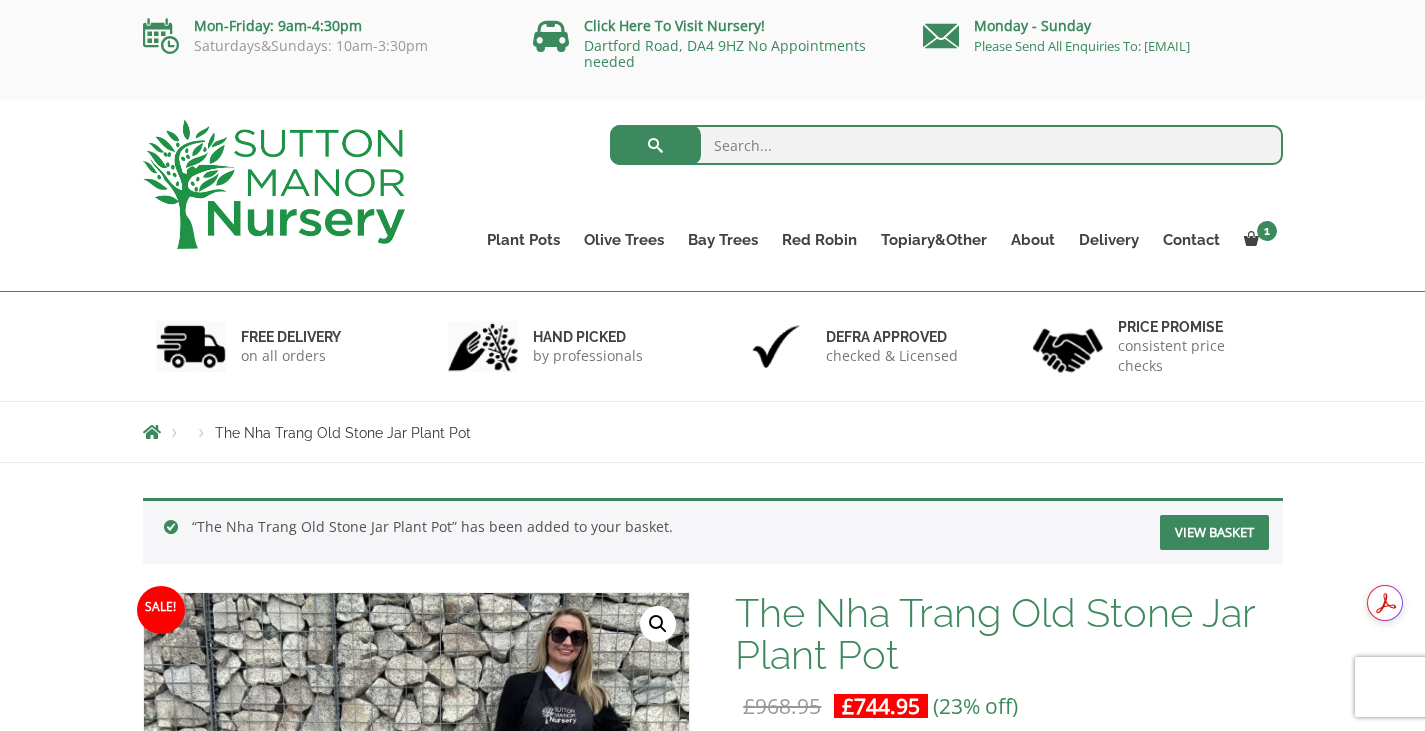 click on "View basket" at bounding box center (1214, 532) 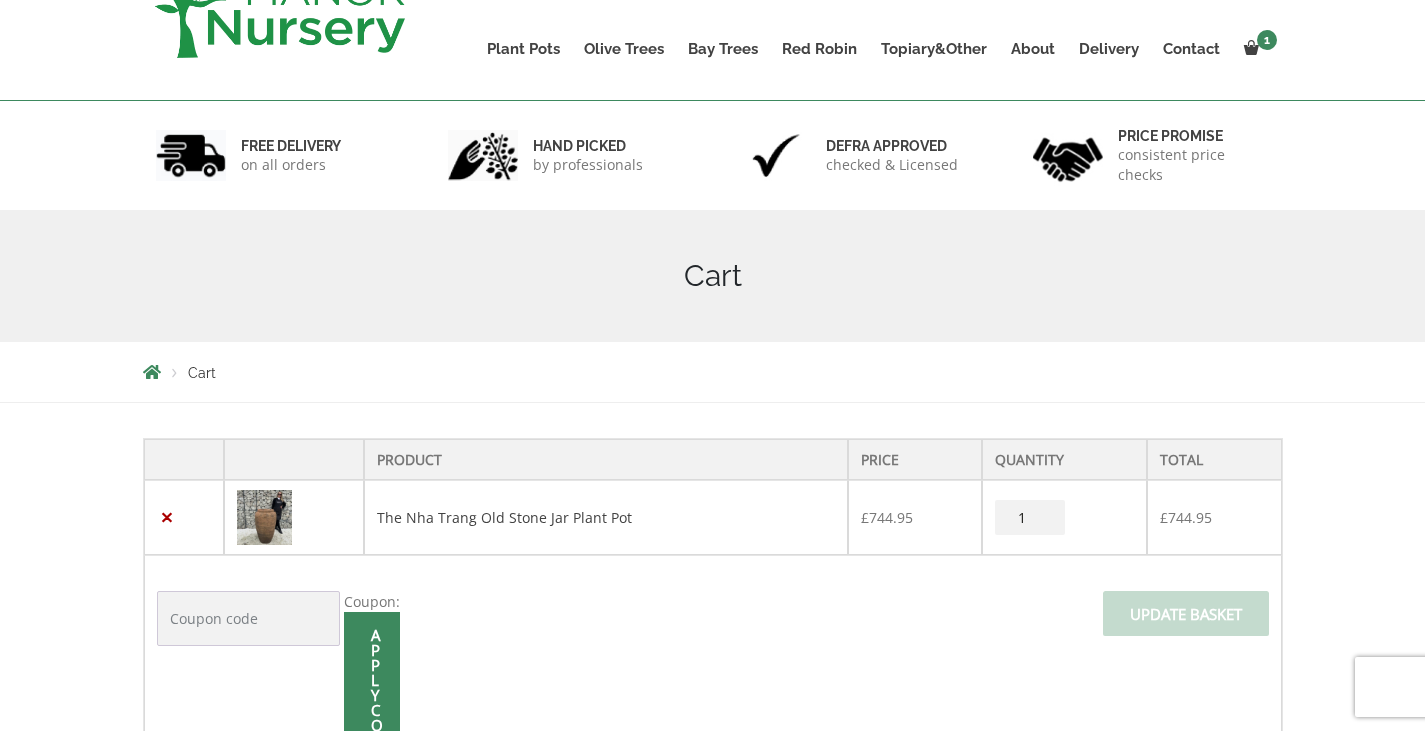 scroll, scrollTop: 0, scrollLeft: 0, axis: both 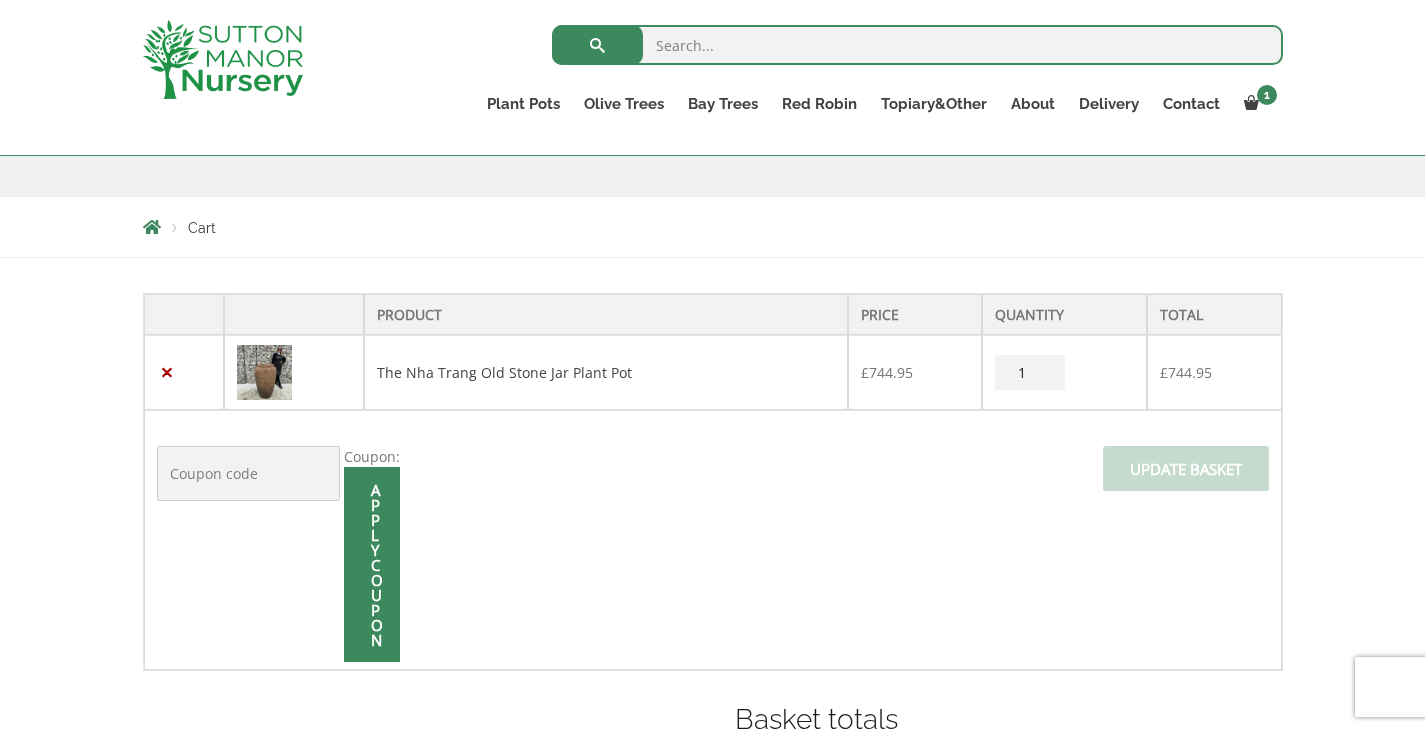 click at bounding box center [712, 2017] 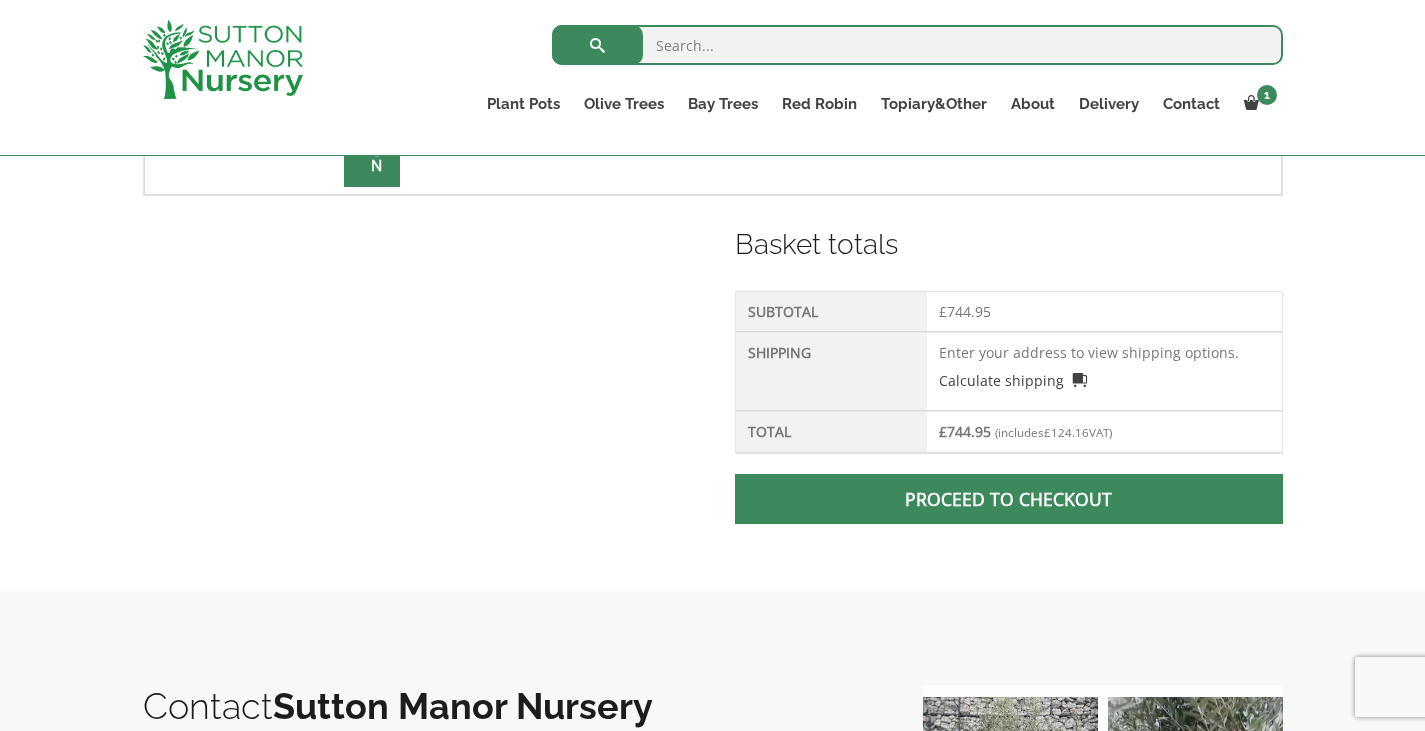scroll, scrollTop: 800, scrollLeft: 0, axis: vertical 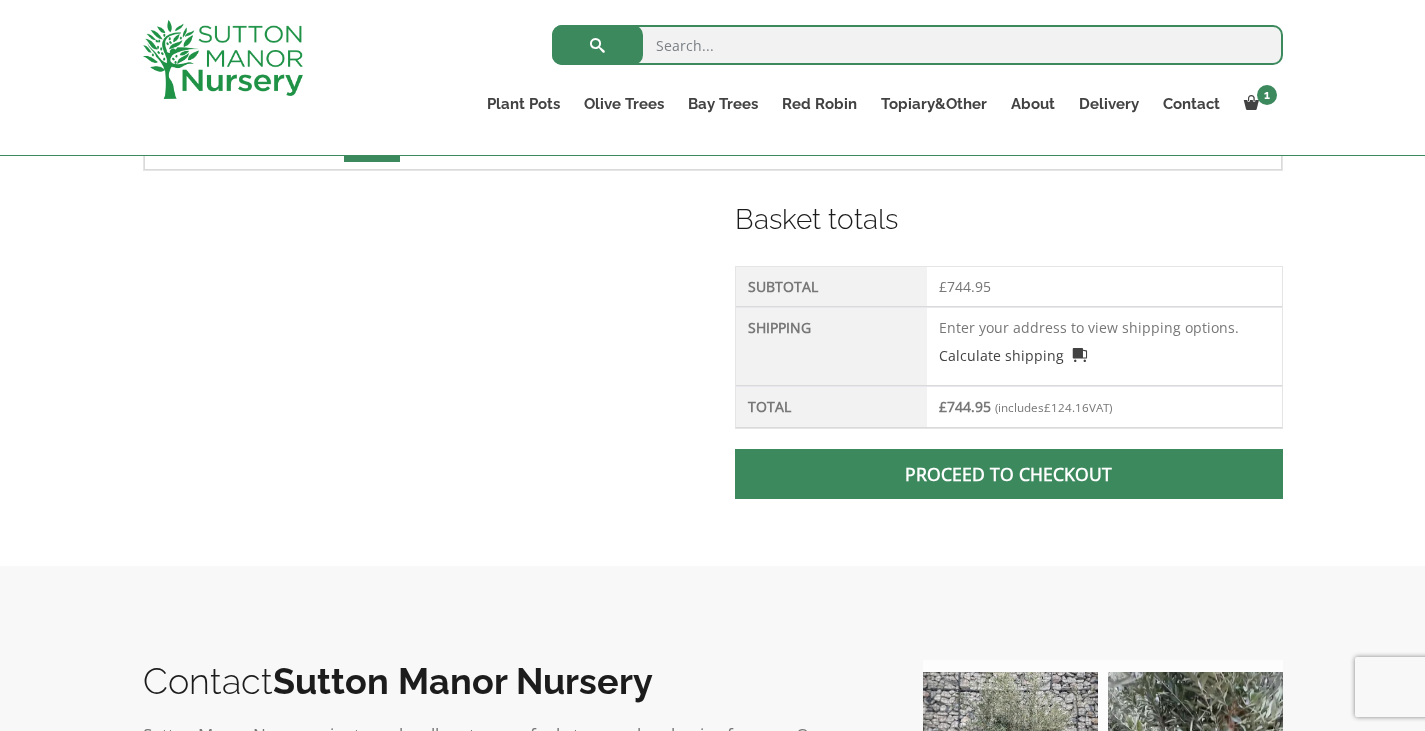 click on "Proceed to checkout" at bounding box center (1008, 474) 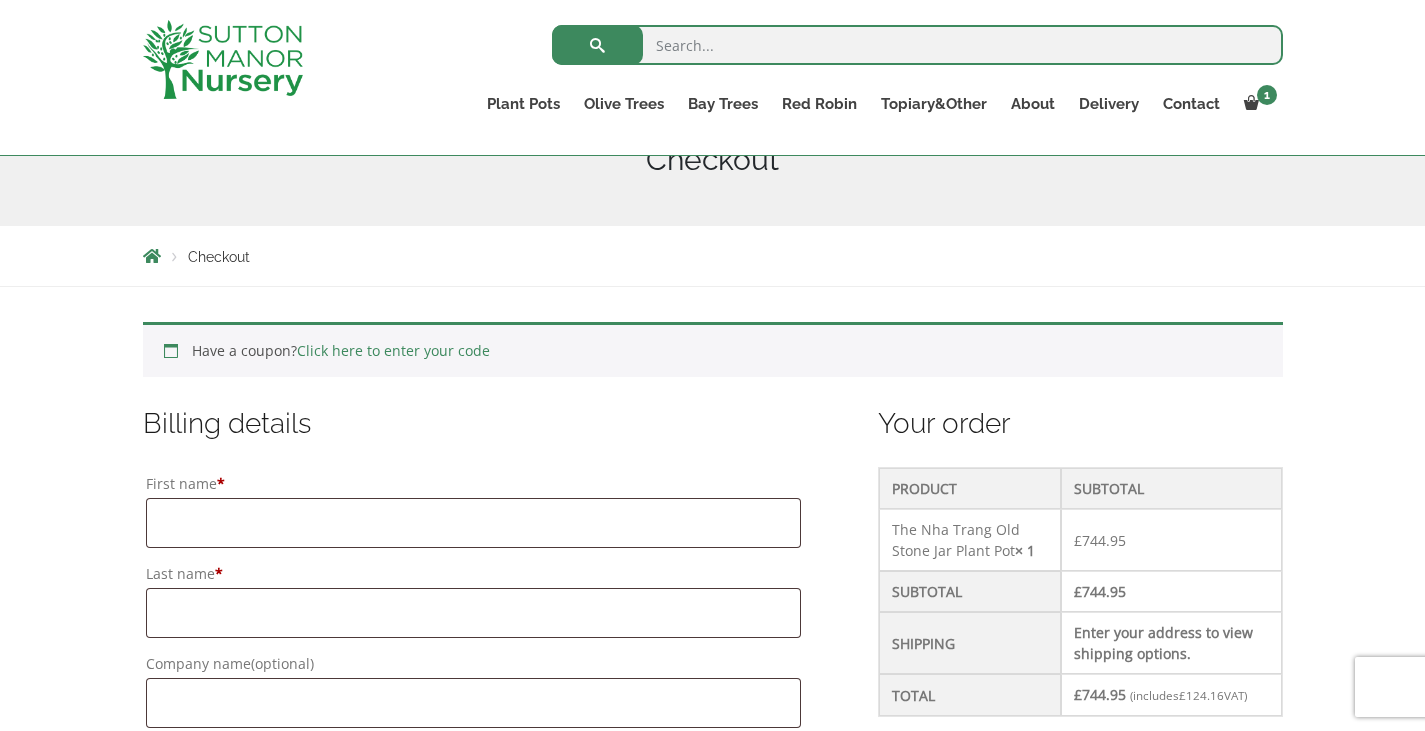 scroll, scrollTop: 379, scrollLeft: 0, axis: vertical 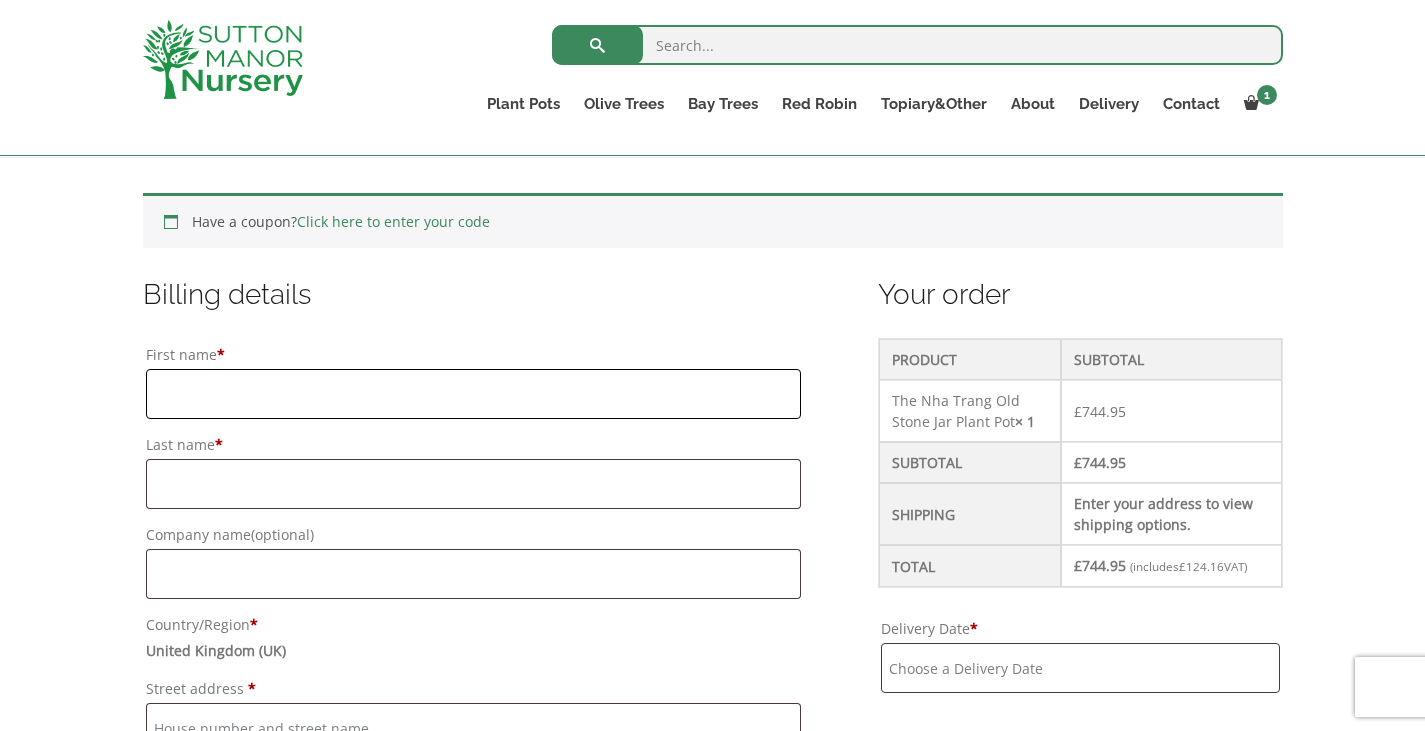 click on "First name  *" at bounding box center (474, 394) 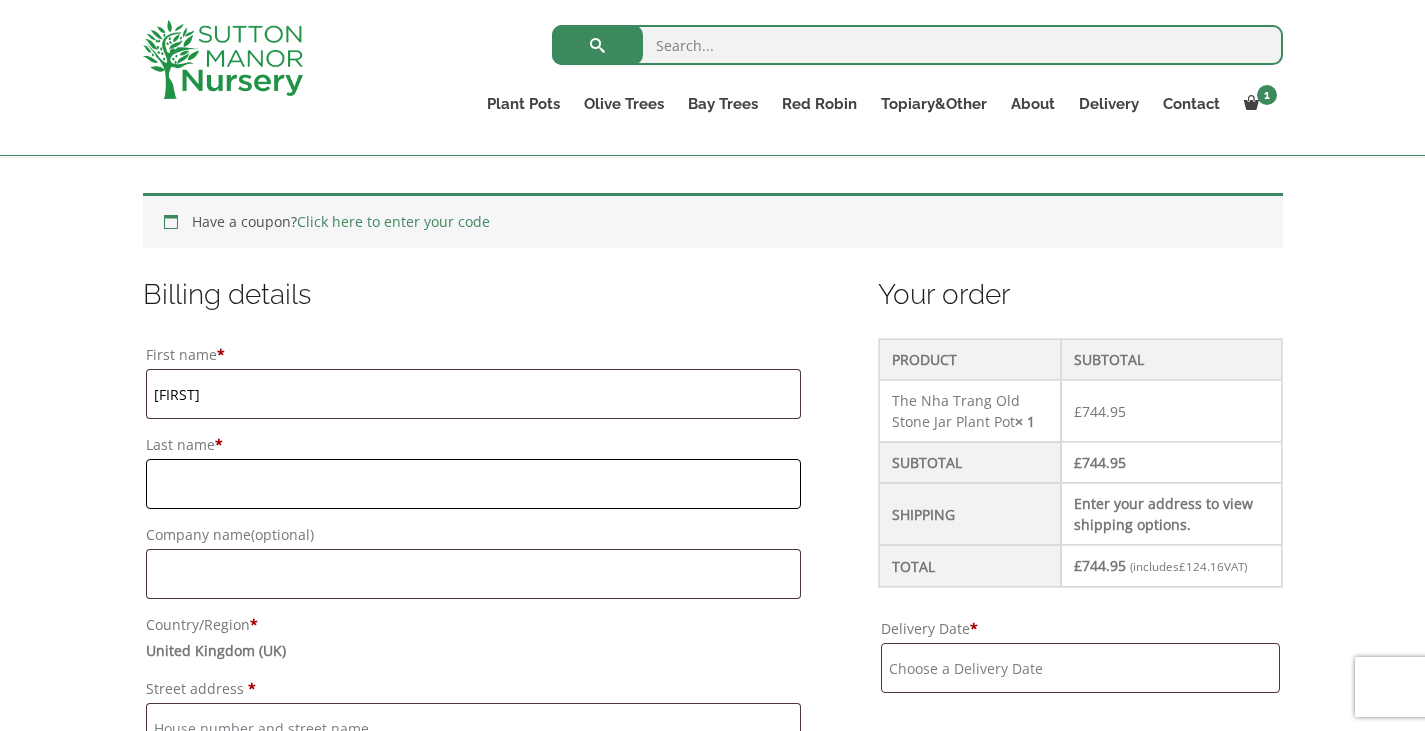 type on "[LOCATION]" 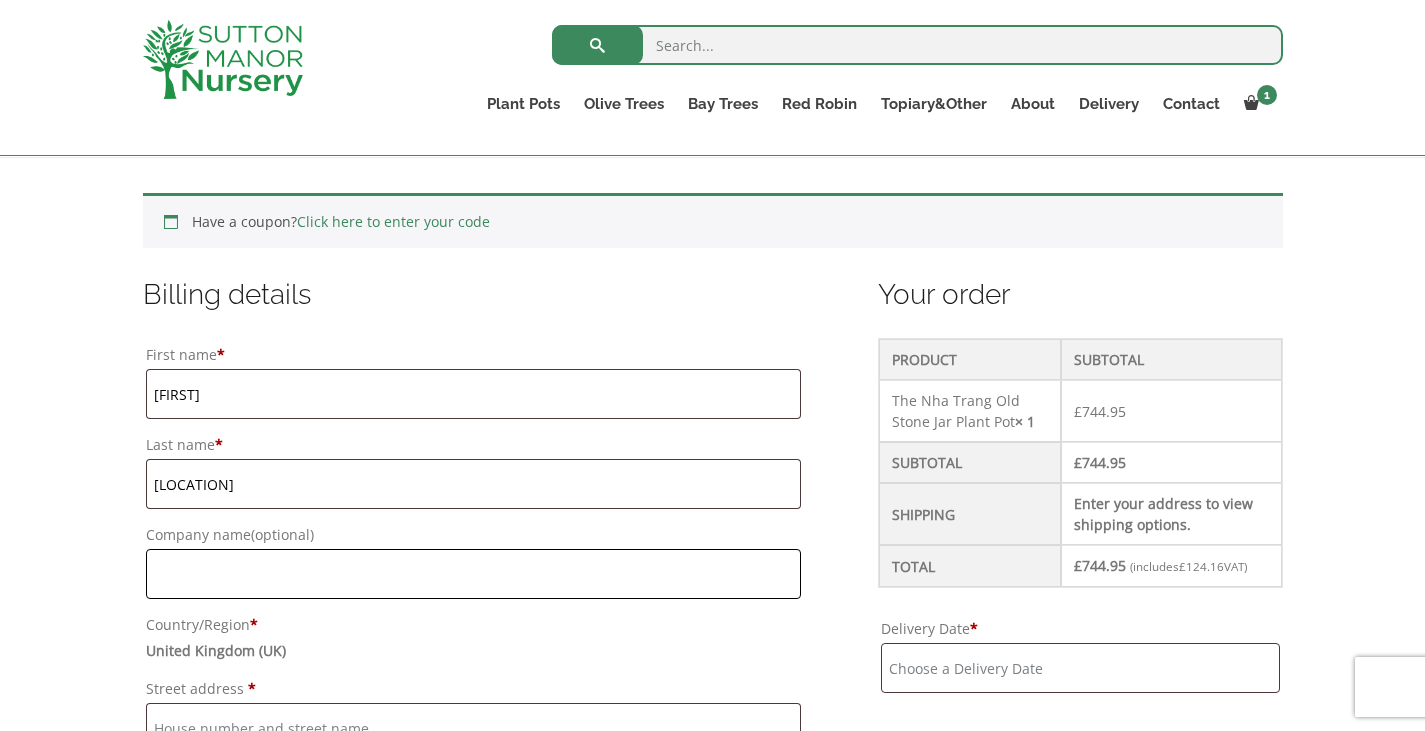 type on "[LOCATION]" 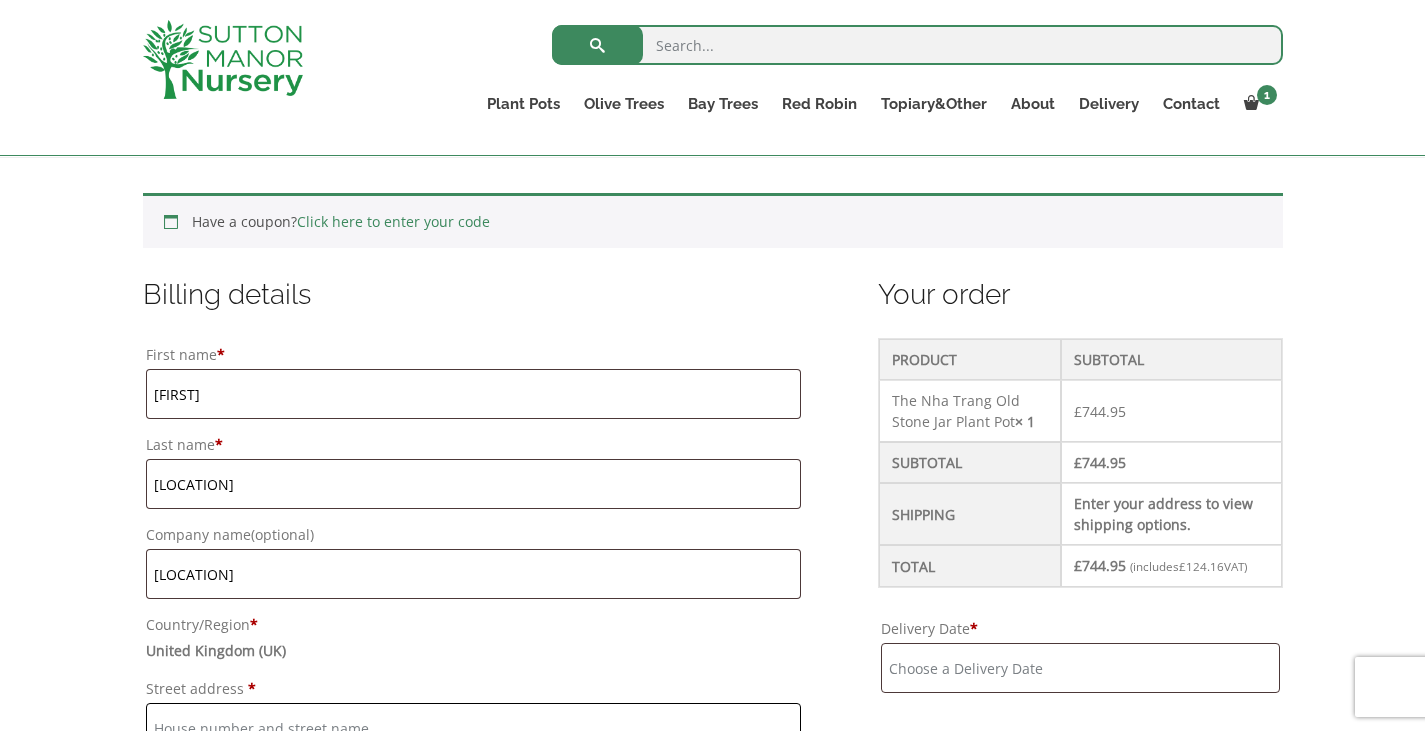 type on "[LOCATION], [STREET], [TOWN], [STREET], [STREET]" 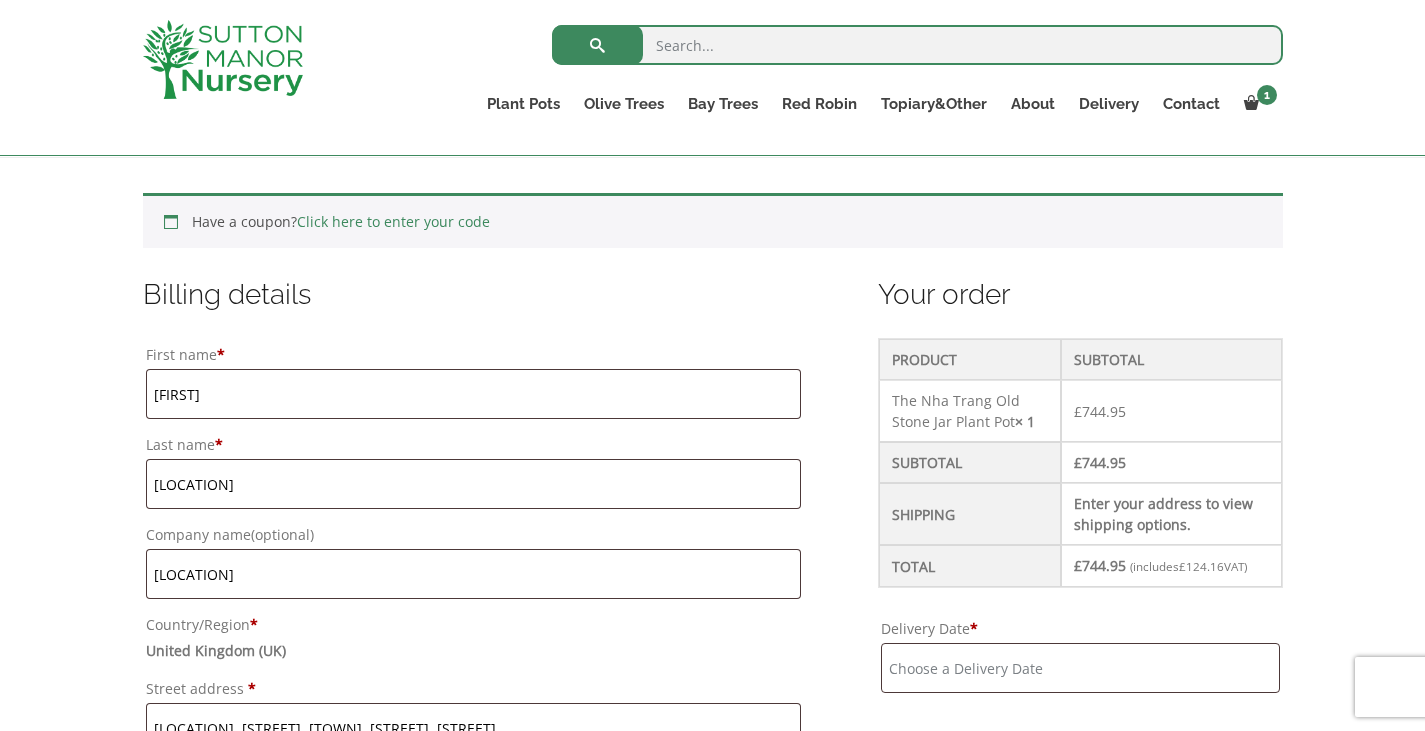type on "[STREET]" 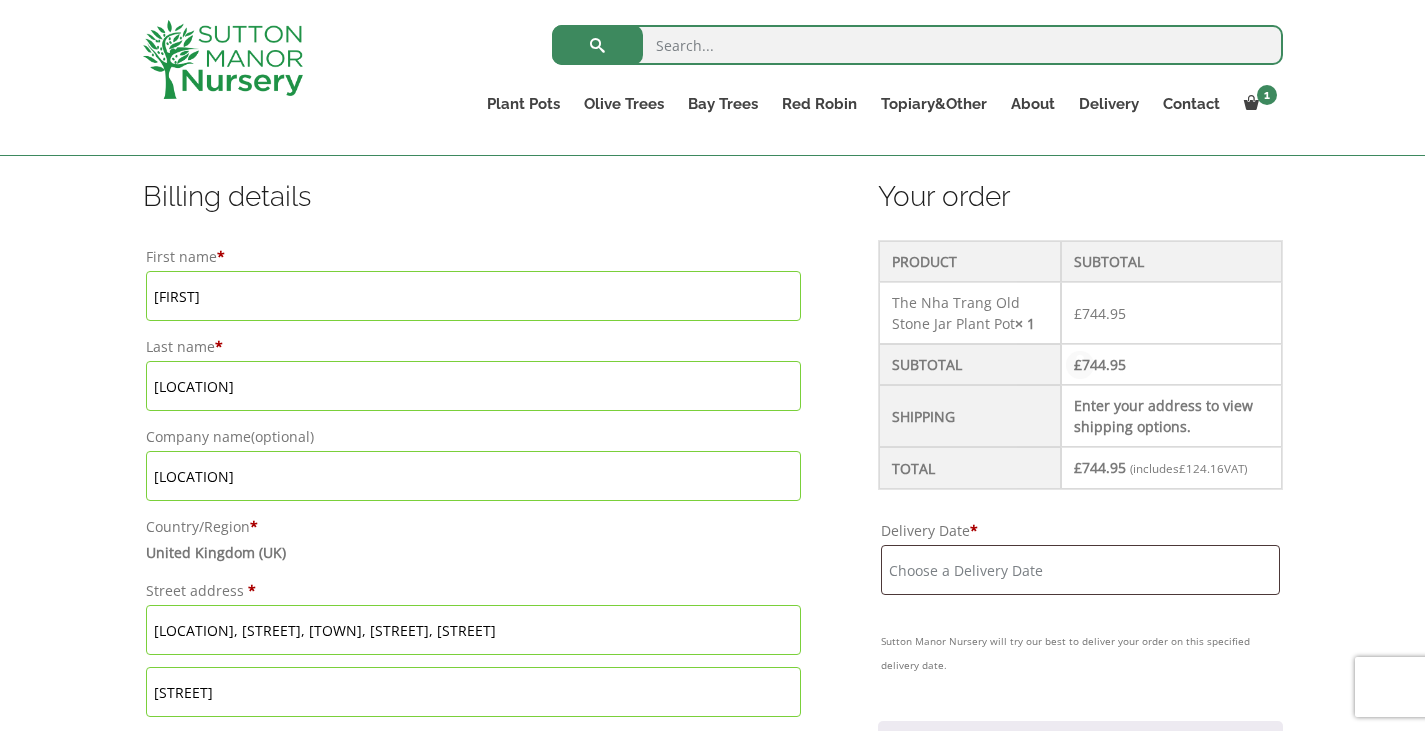 scroll, scrollTop: 700, scrollLeft: 0, axis: vertical 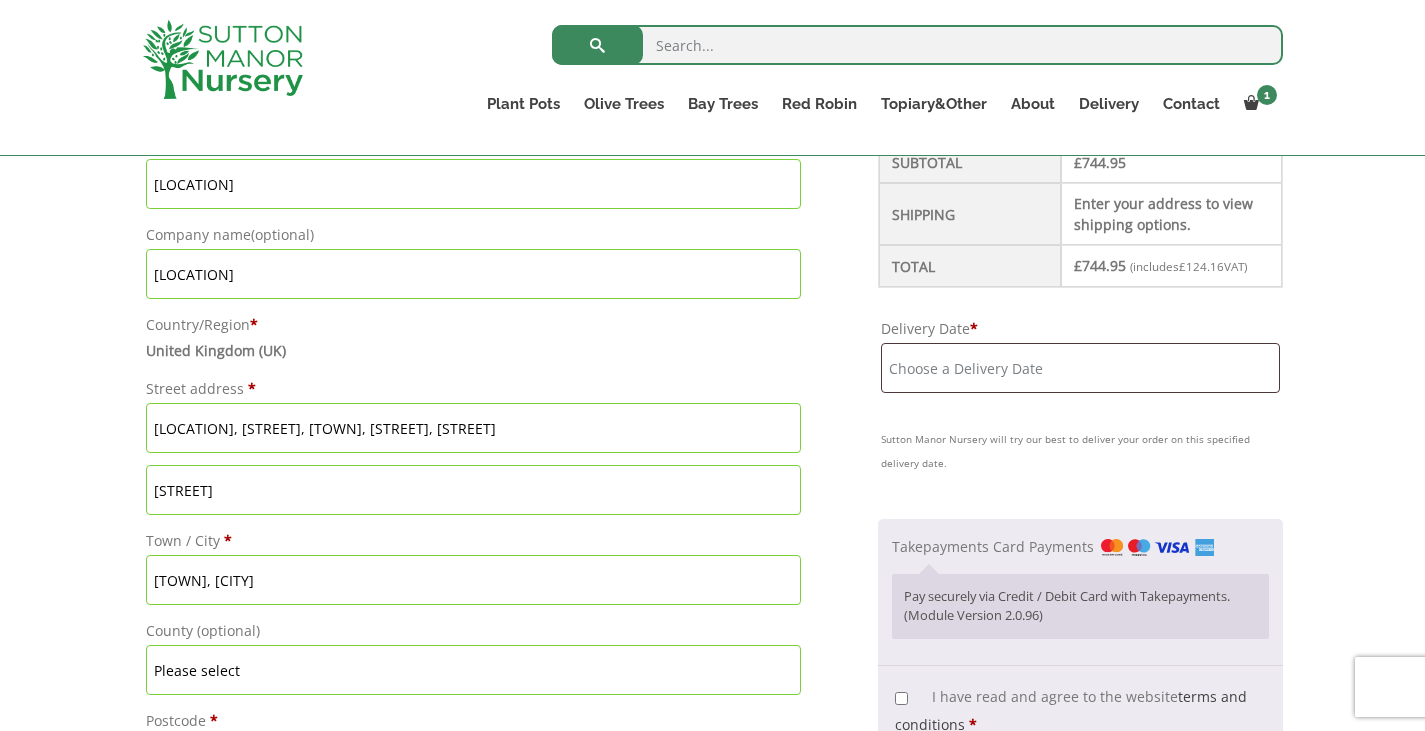 click on "[LOCATION], [STREET], [TOWN], [STREET], [STREET]" at bounding box center (474, 428) 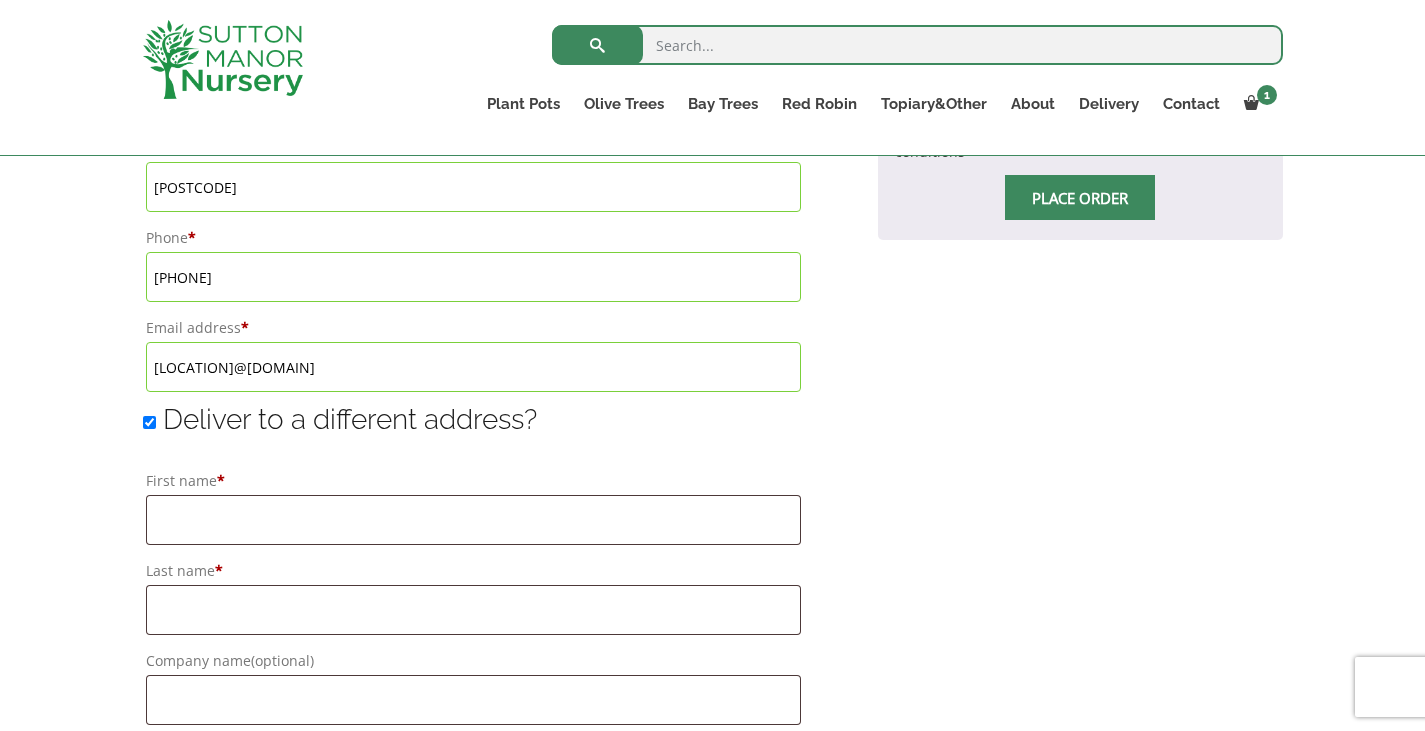 scroll, scrollTop: 1200, scrollLeft: 0, axis: vertical 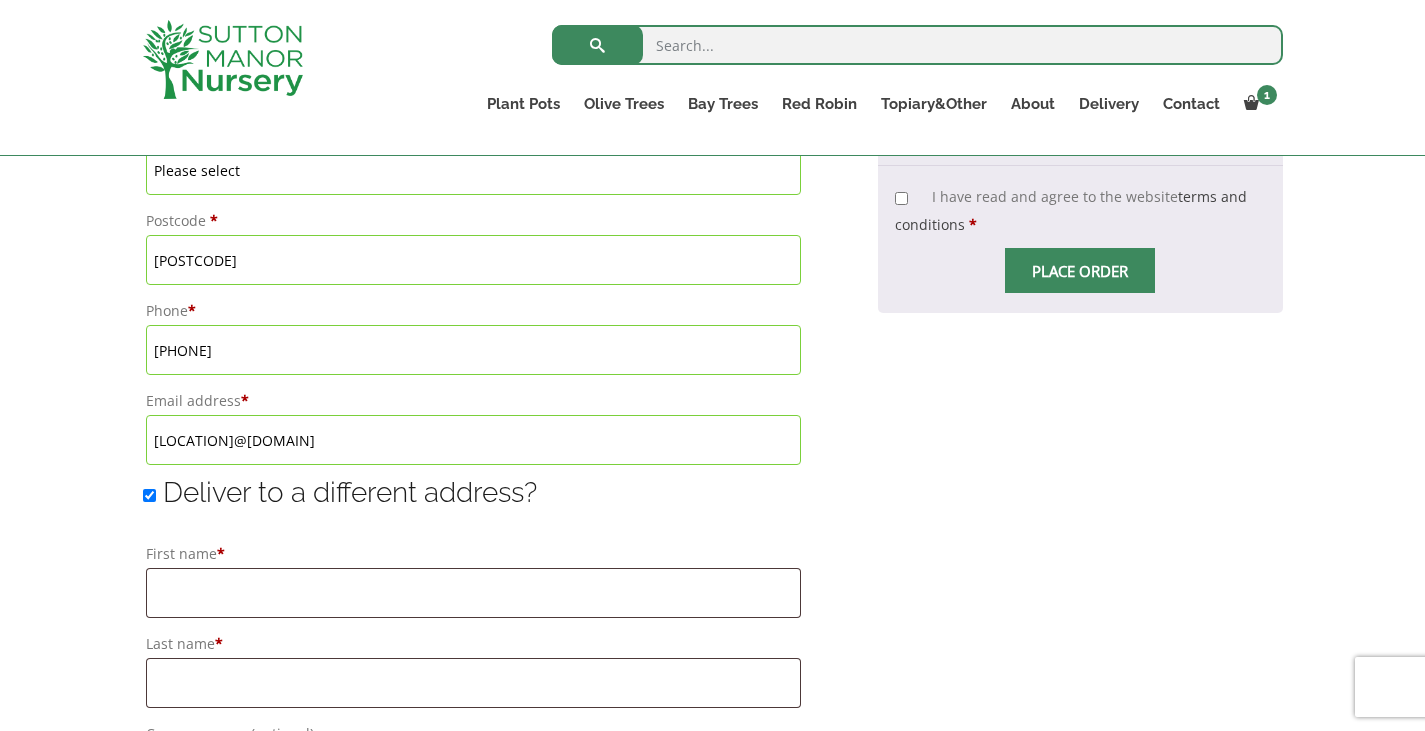 type on "[LOCATION]" 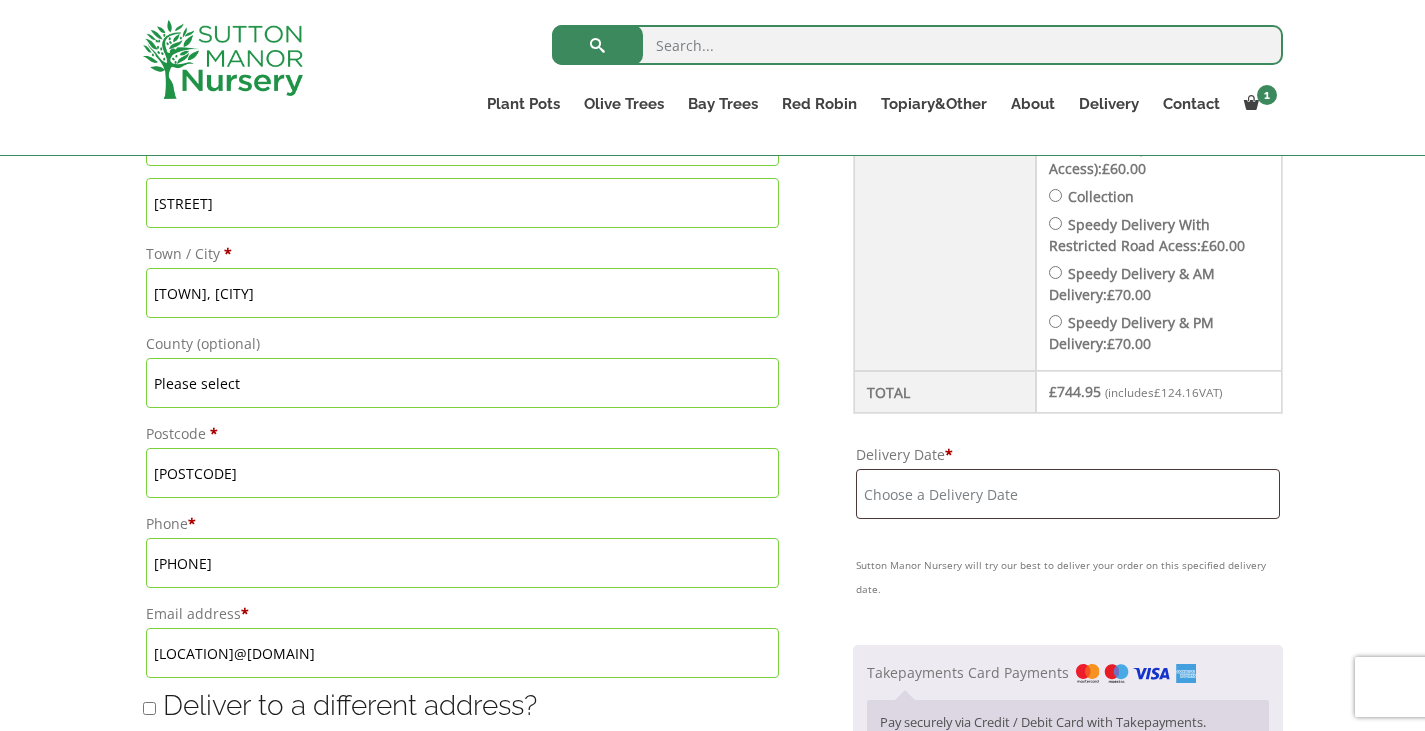 scroll, scrollTop: 1000, scrollLeft: 0, axis: vertical 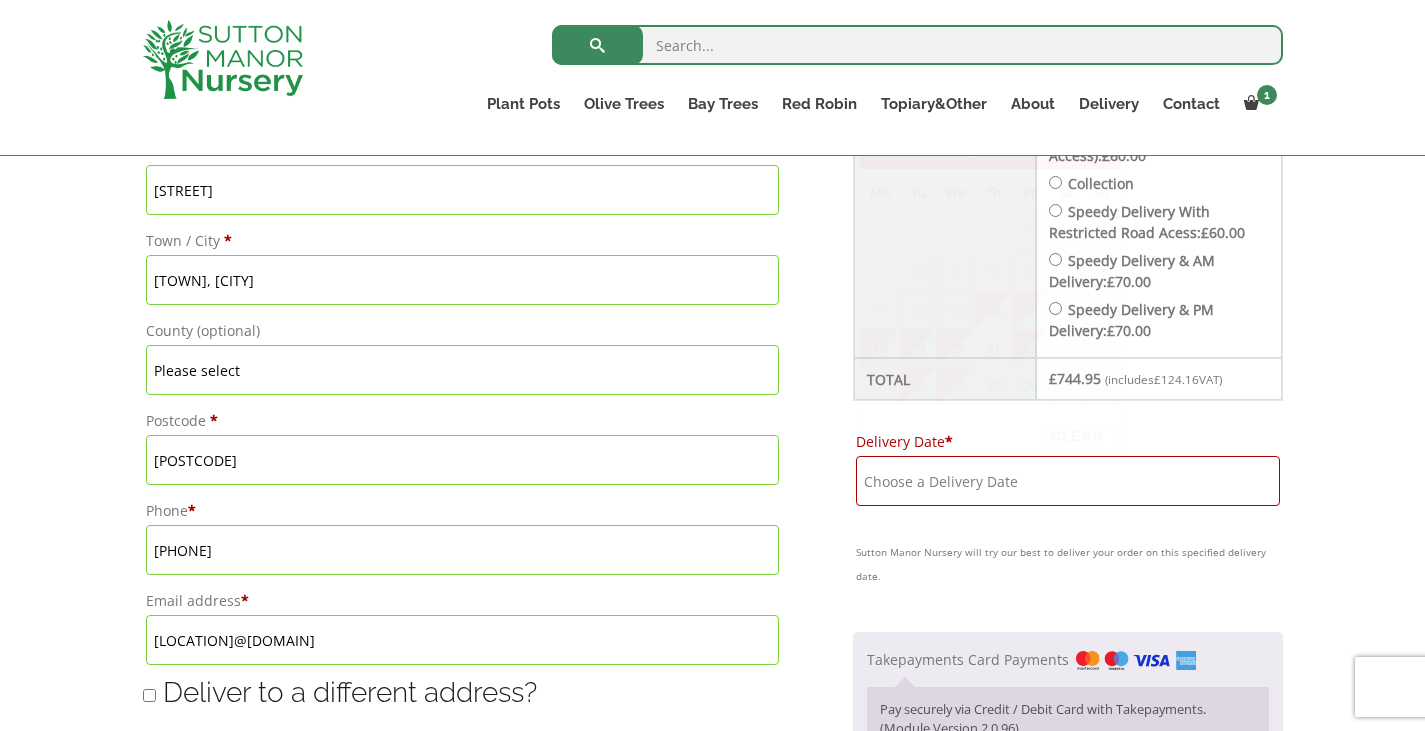 click on "Delivery Date *" at bounding box center (1068, 481) 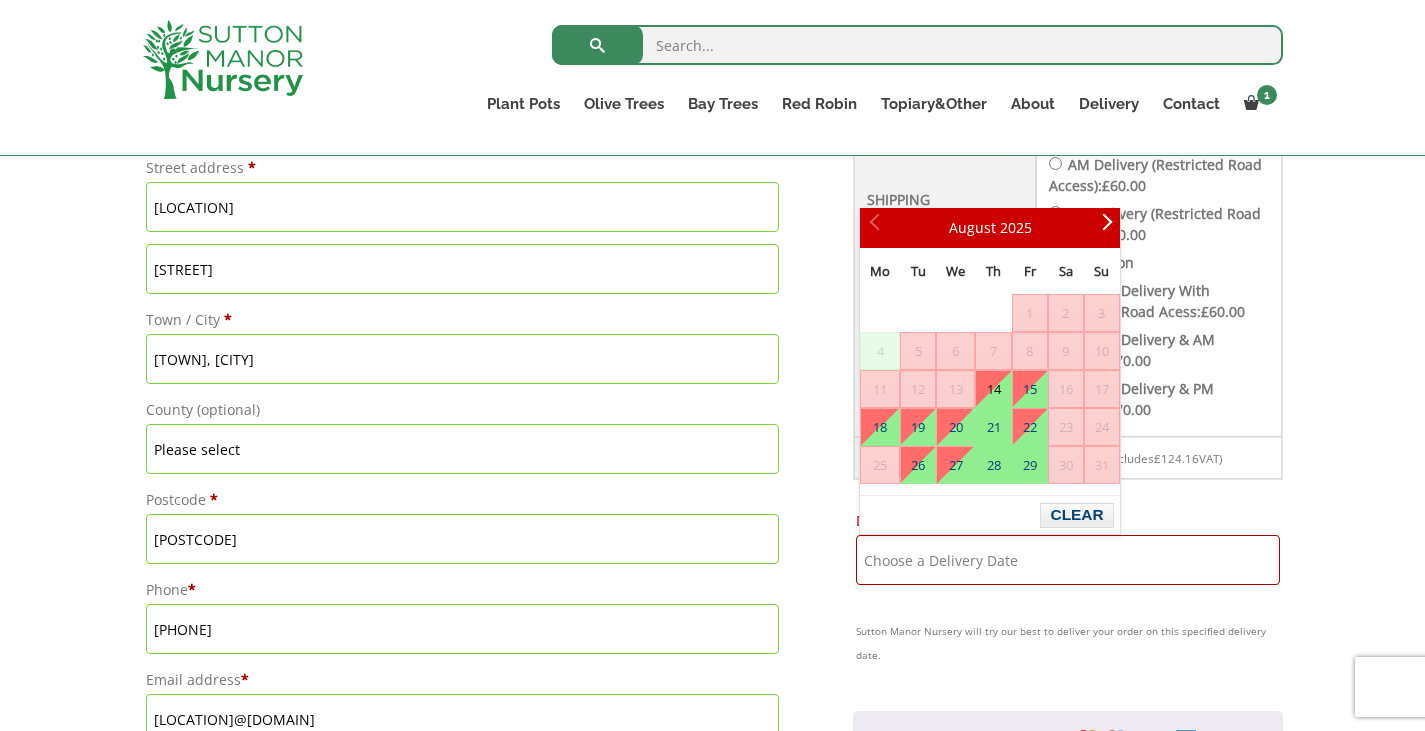 scroll, scrollTop: 900, scrollLeft: 0, axis: vertical 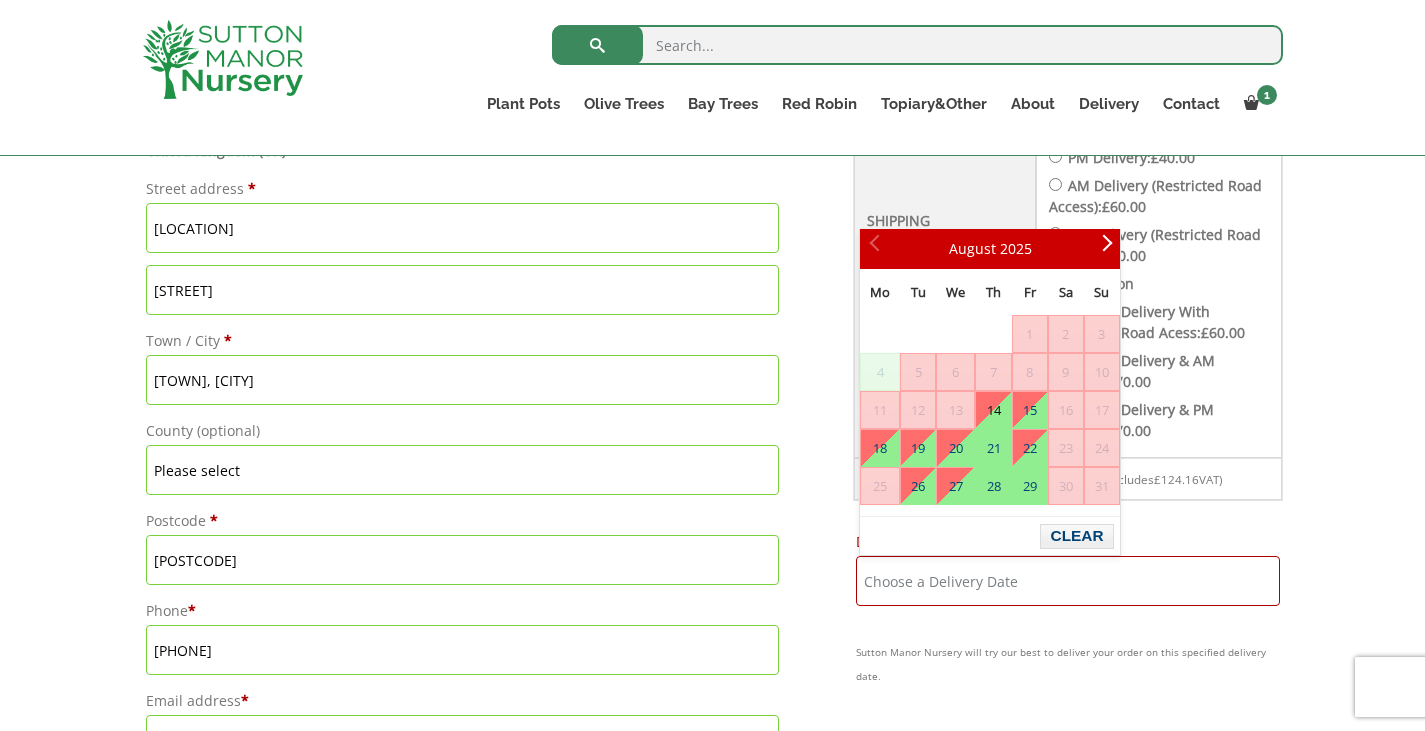 click on "Delivery Date * [BRAND] will try our best to deliver your order on this specified delivery date." at bounding box center (1068, 608) 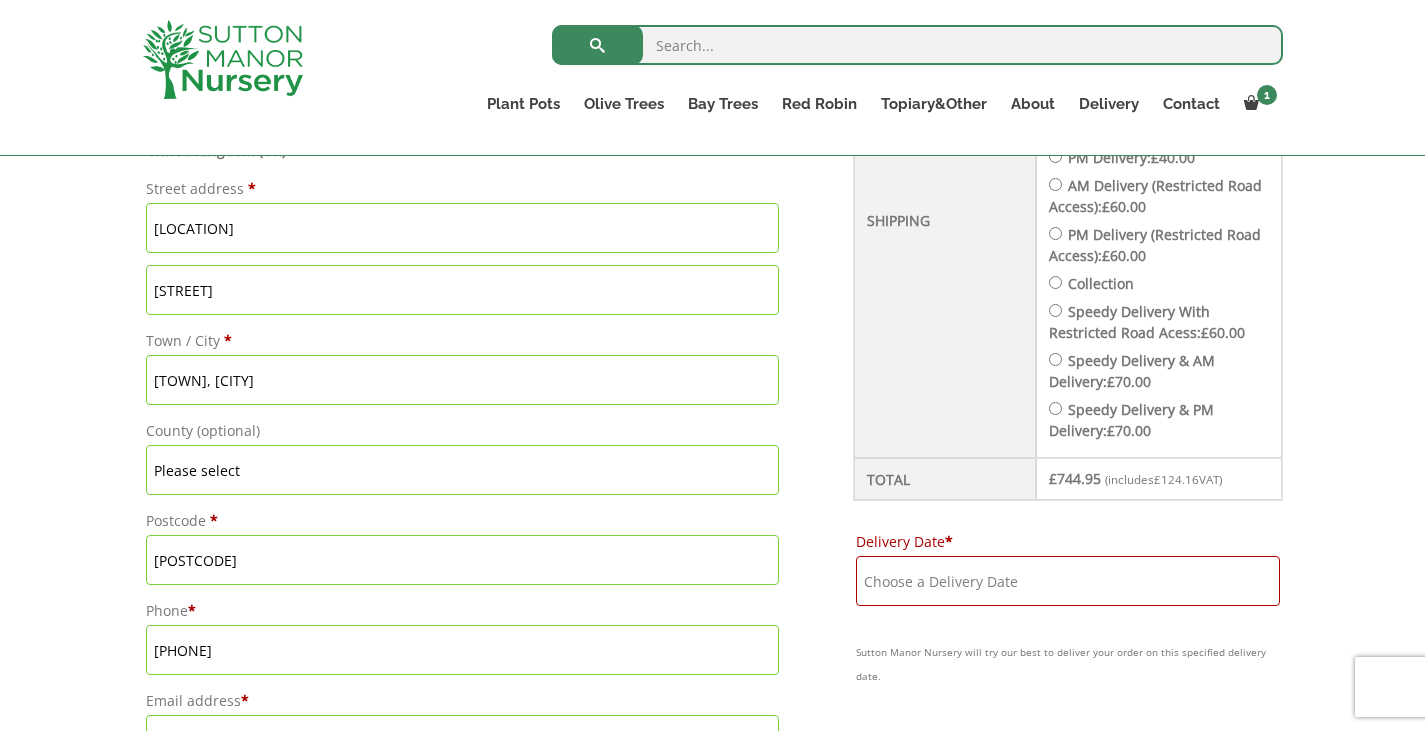 click on "Delivery Date *" at bounding box center (1068, 581) 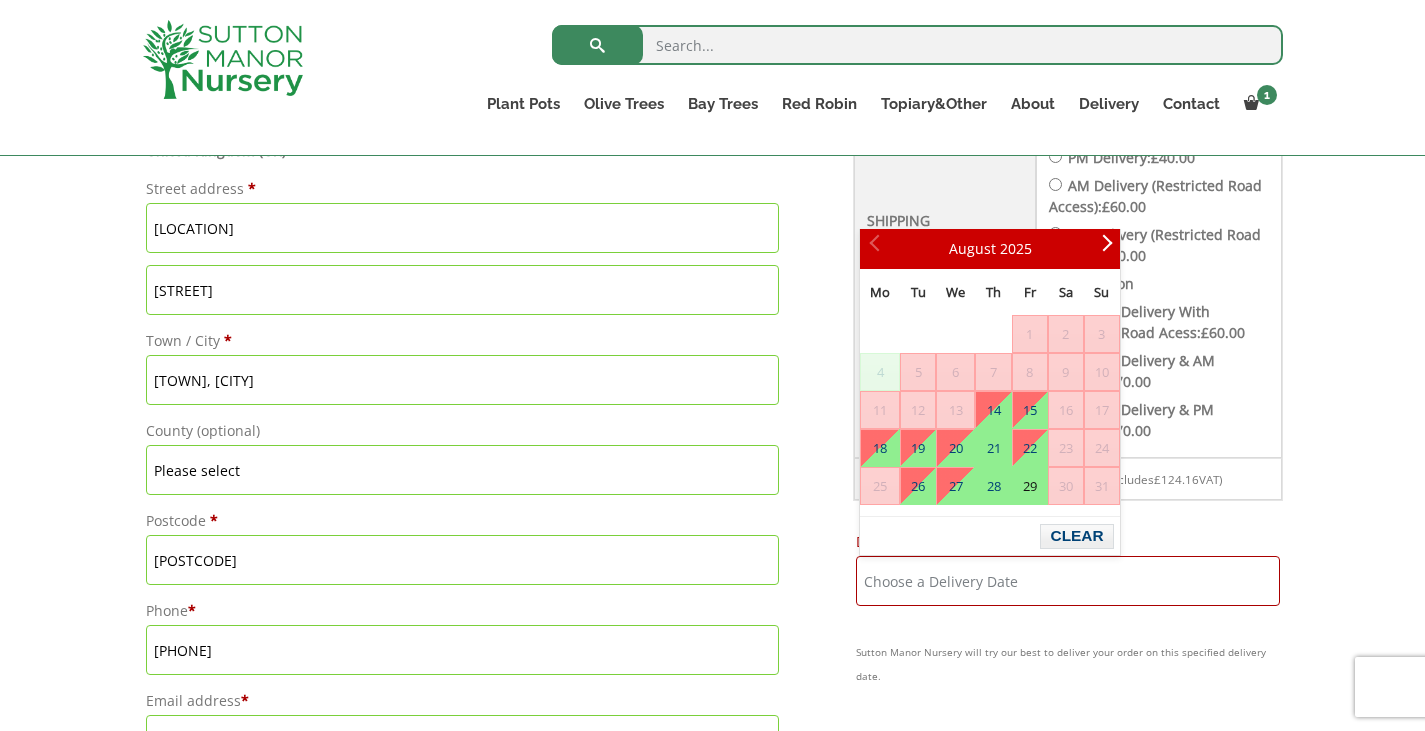 click on "29" at bounding box center (1030, 486) 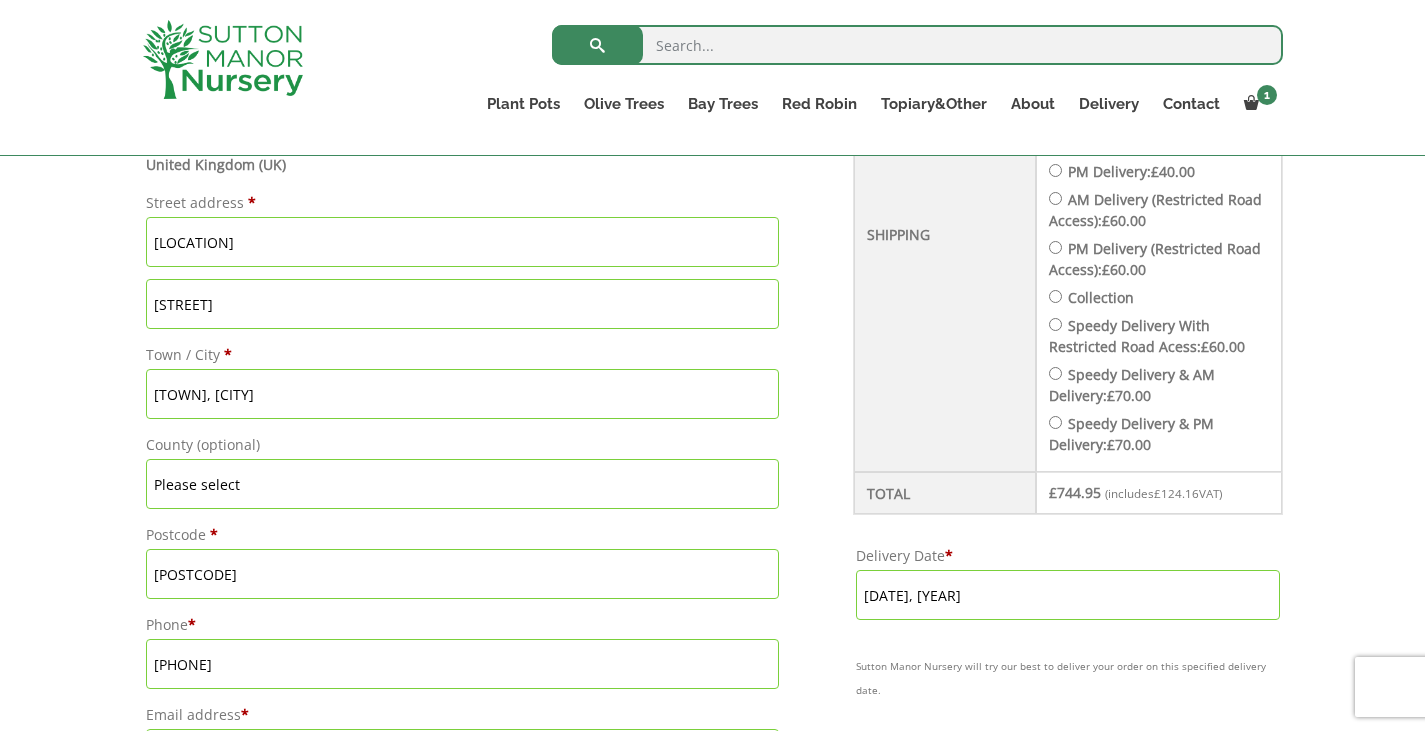scroll, scrollTop: 900, scrollLeft: 0, axis: vertical 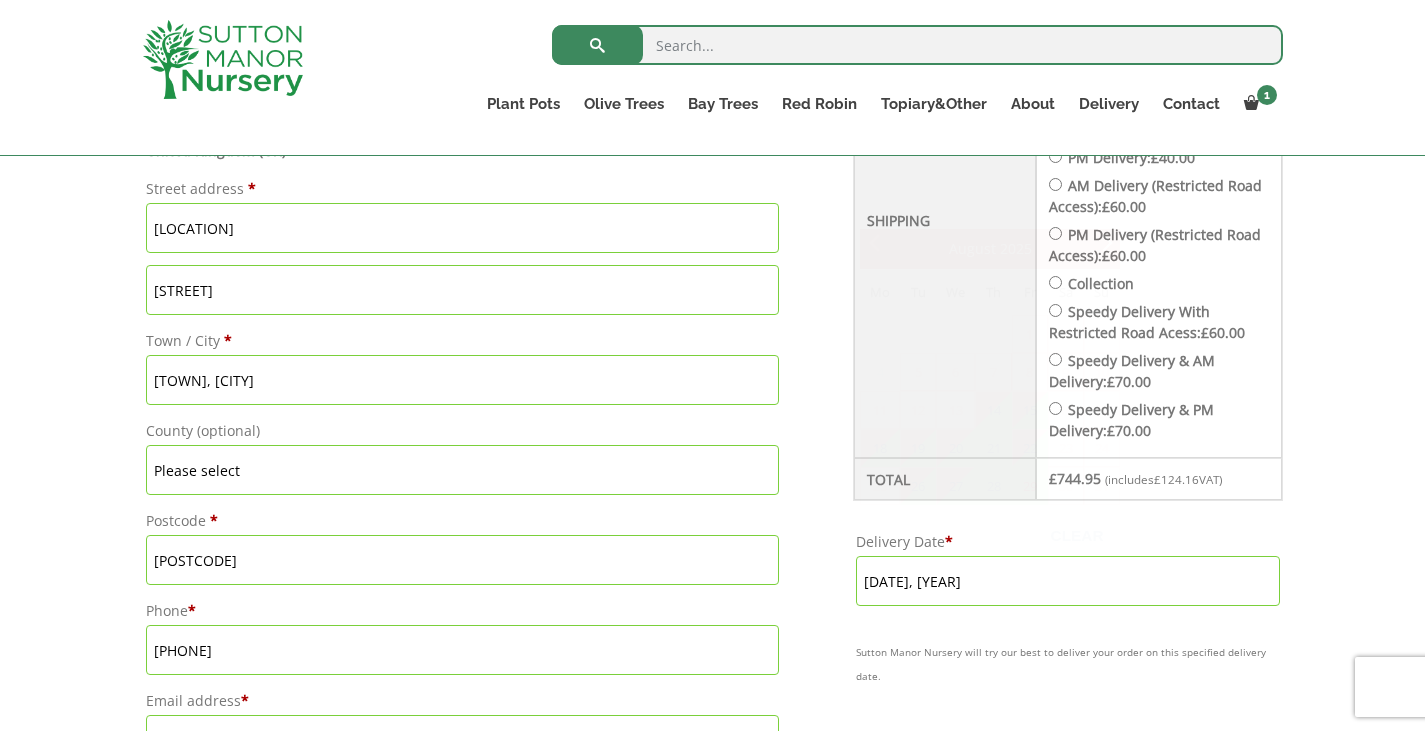 click on "[DATE], [YEAR]" at bounding box center [1068, 581] 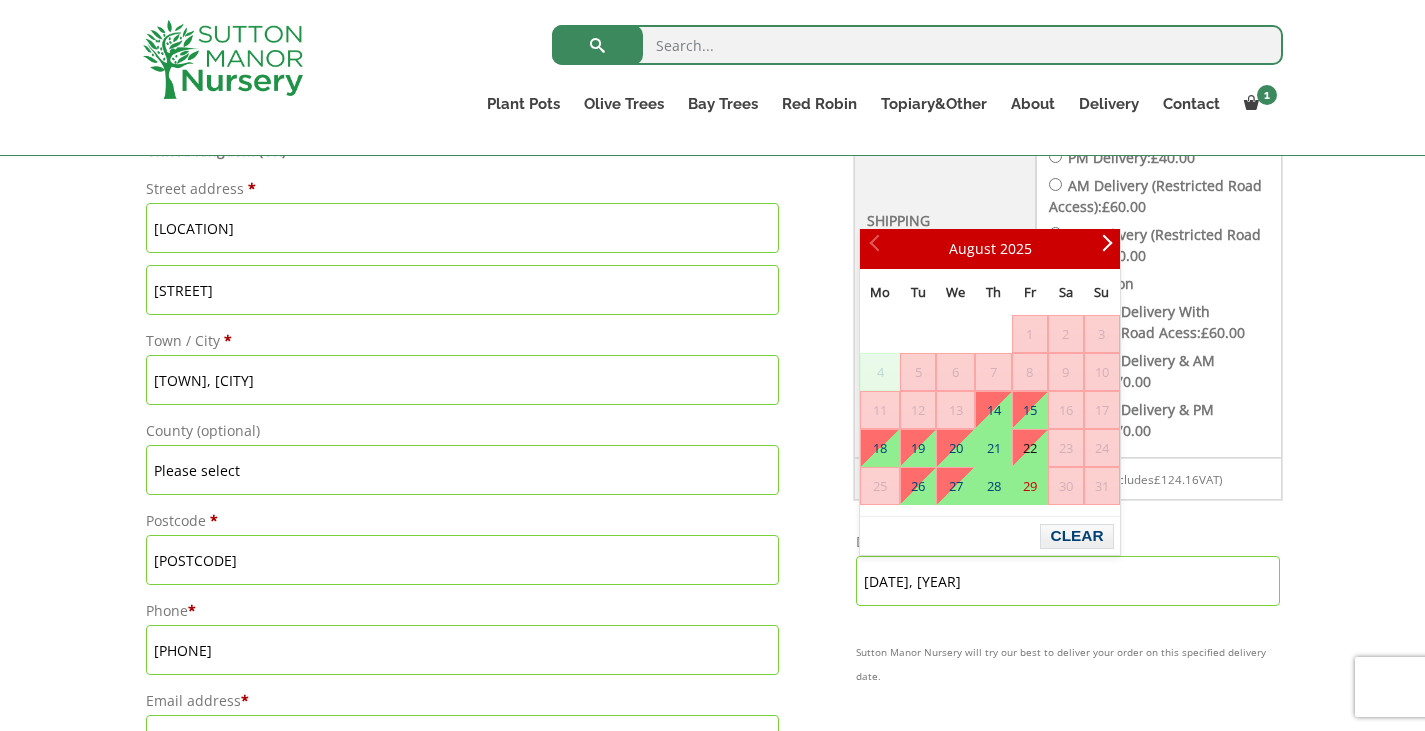 click on "22" at bounding box center (1030, 448) 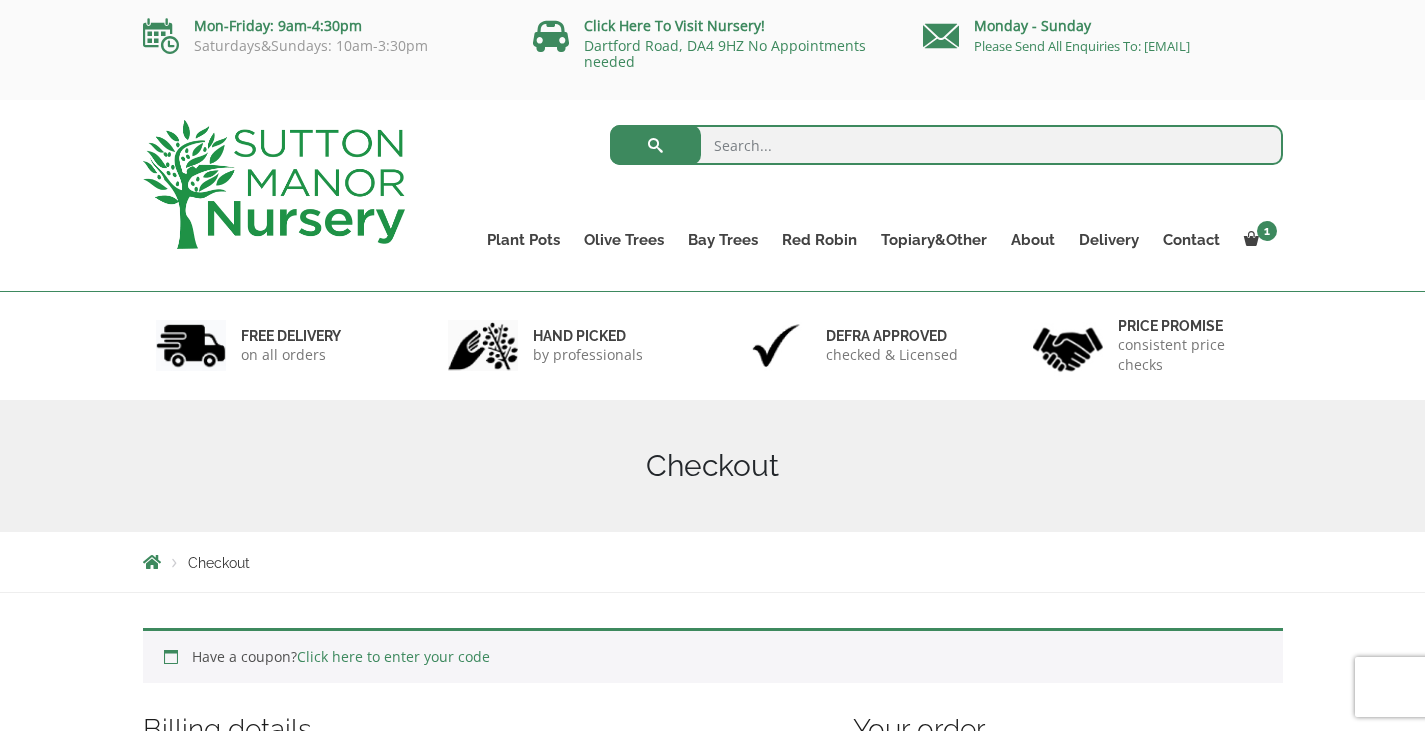 scroll, scrollTop: 0, scrollLeft: 0, axis: both 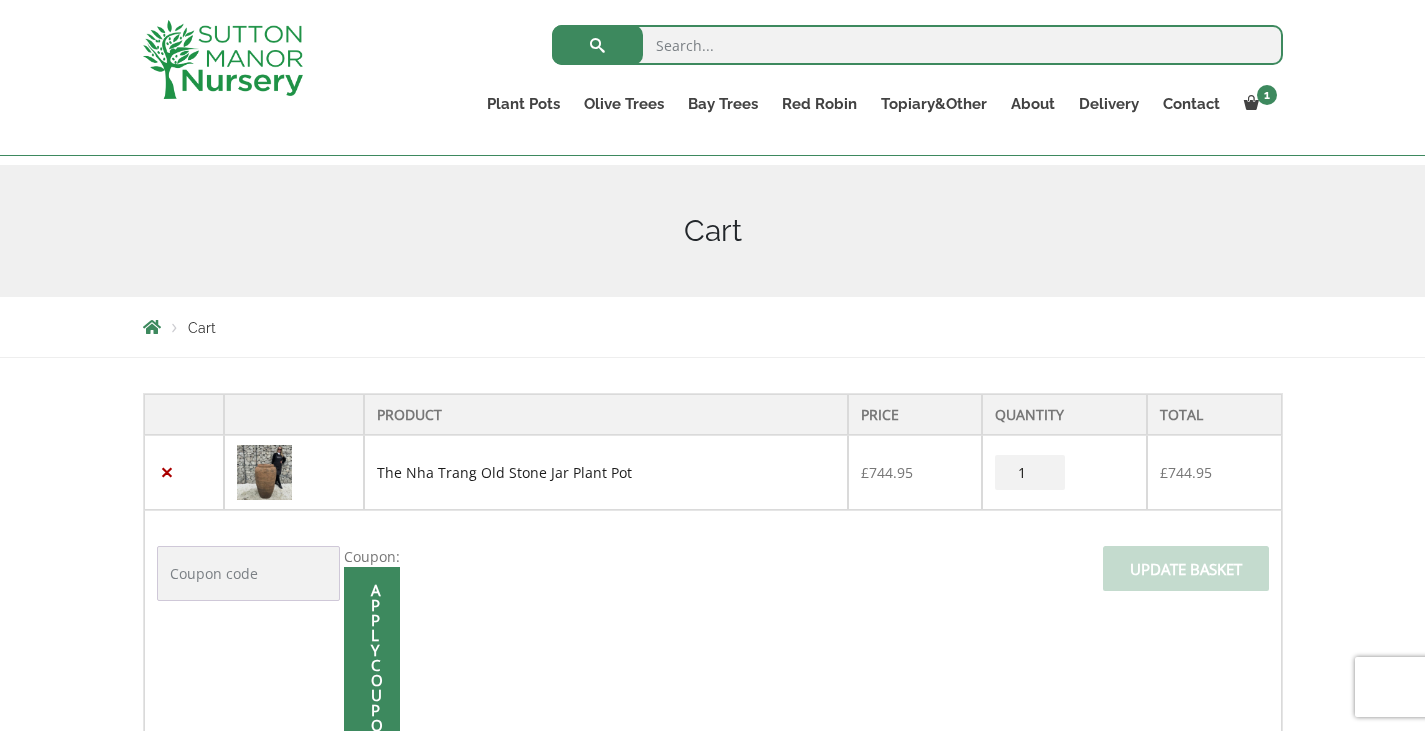 click on "The Nha Trang Old Stone Jar Plant Pot" at bounding box center (504, 472) 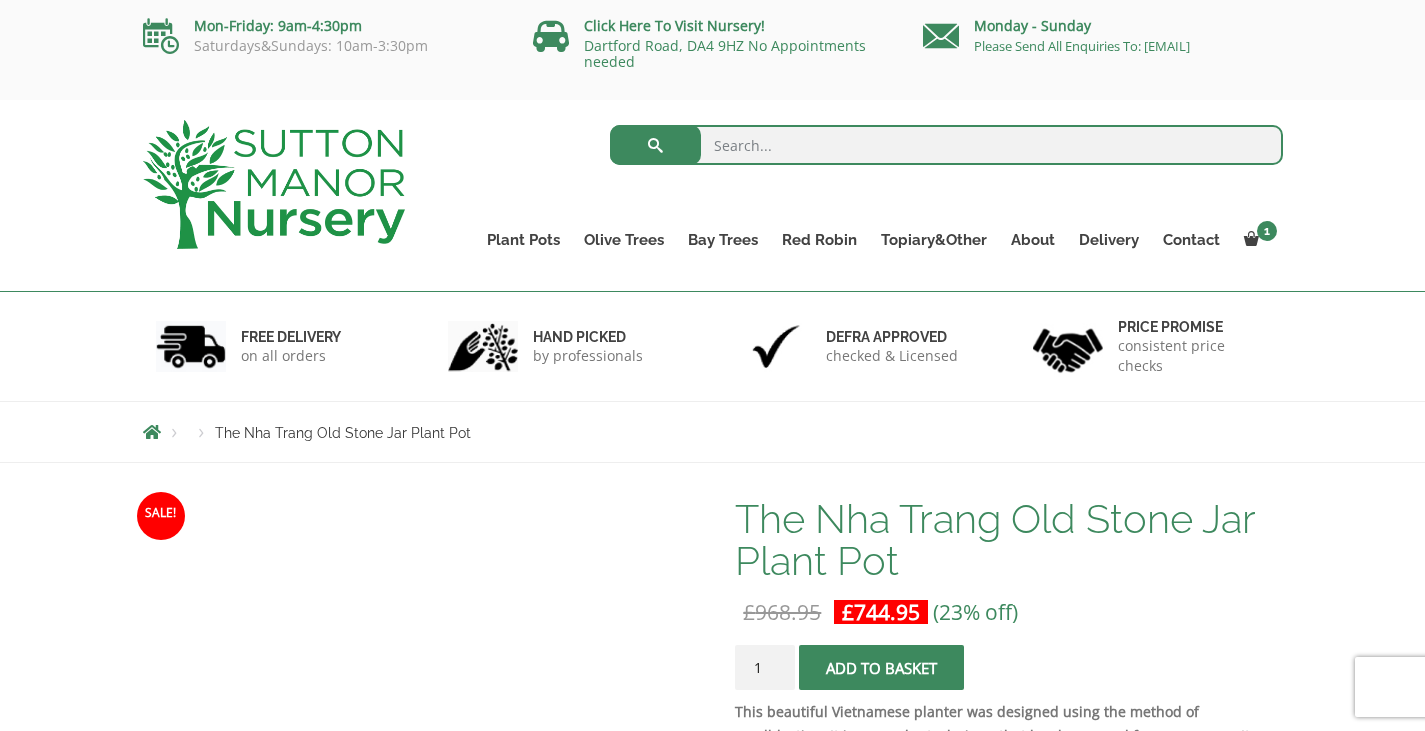scroll, scrollTop: 0, scrollLeft: 0, axis: both 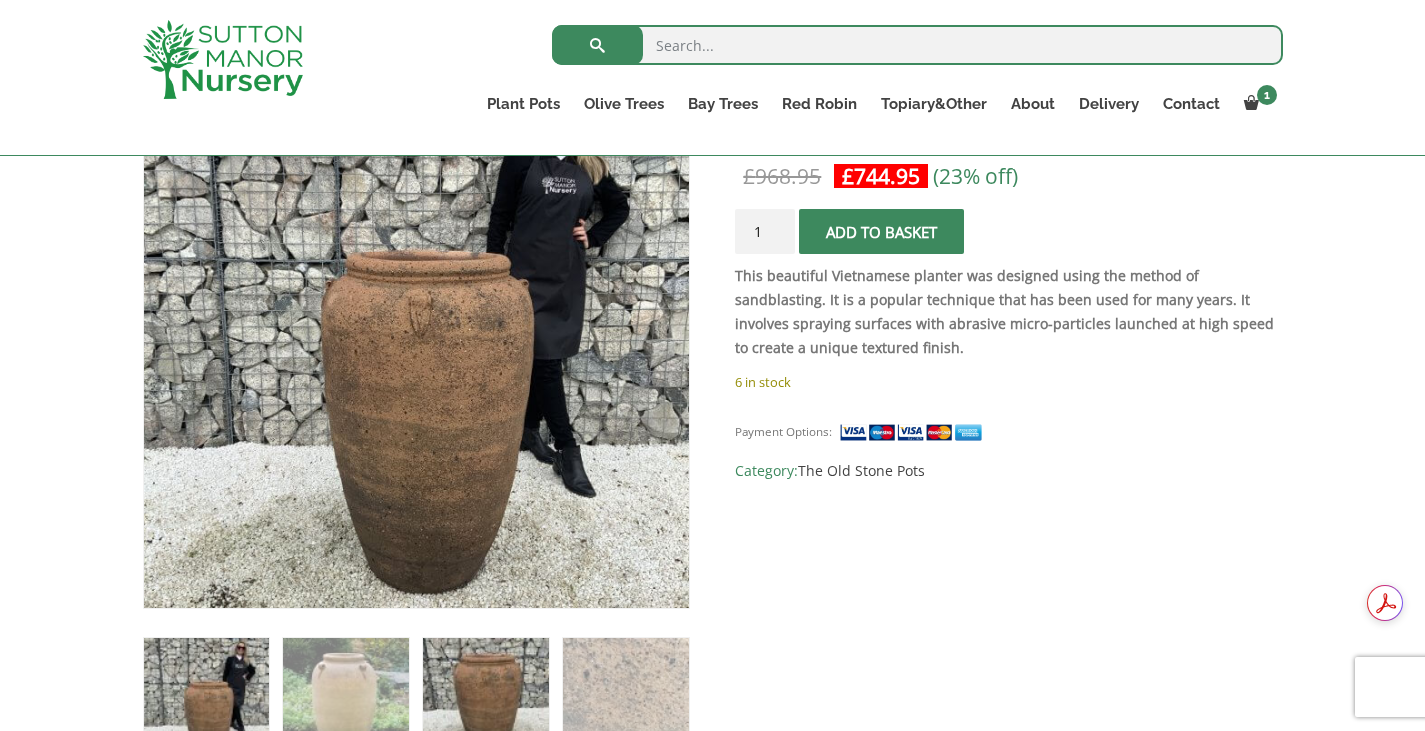 click at bounding box center [485, 700] 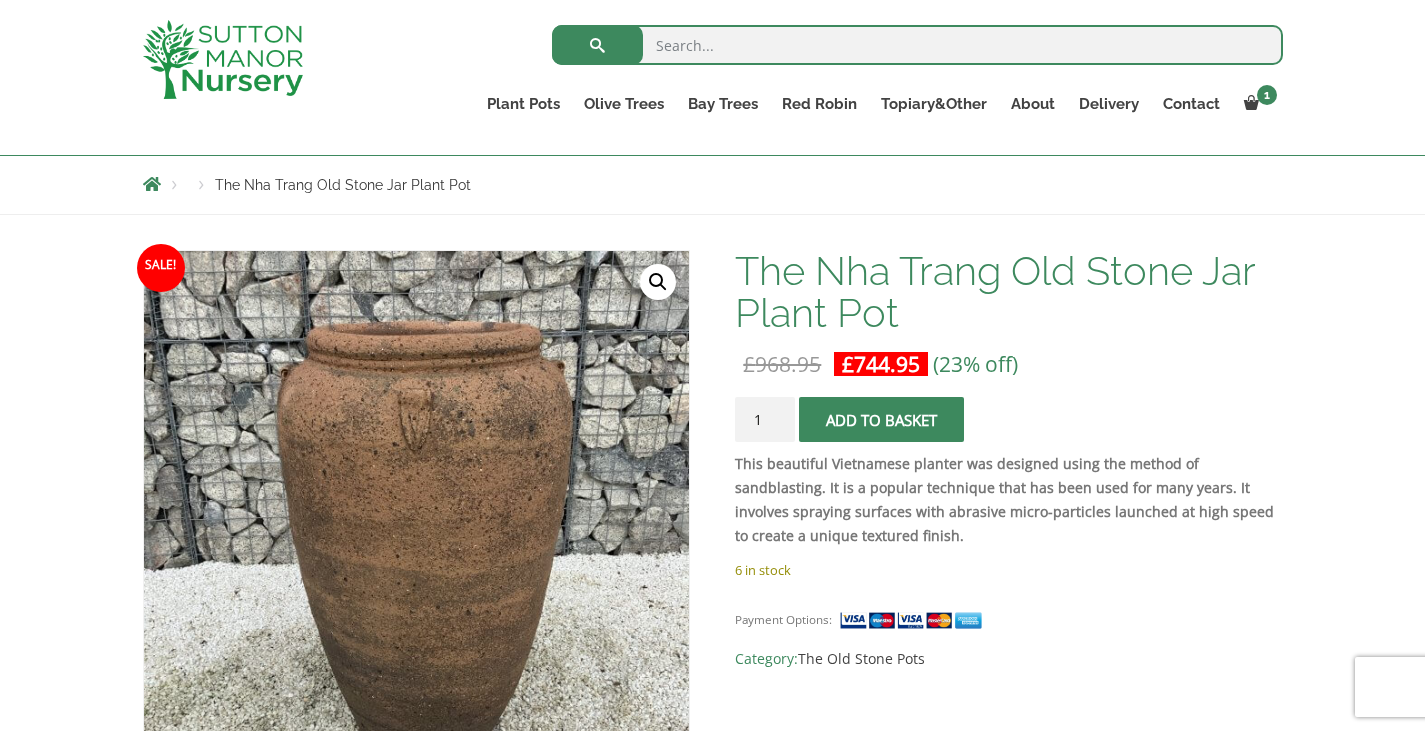 scroll, scrollTop: 200, scrollLeft: 0, axis: vertical 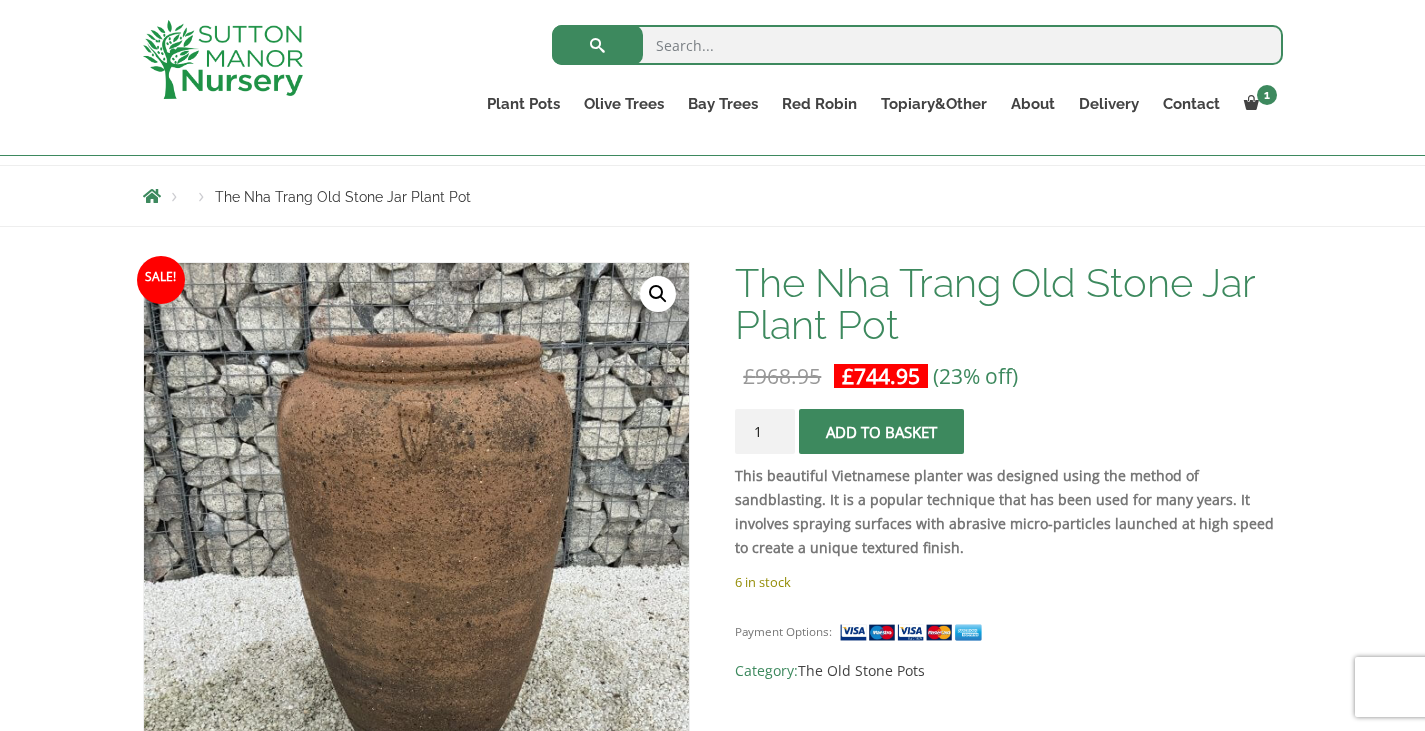 click on "🔍" at bounding box center (658, 294) 